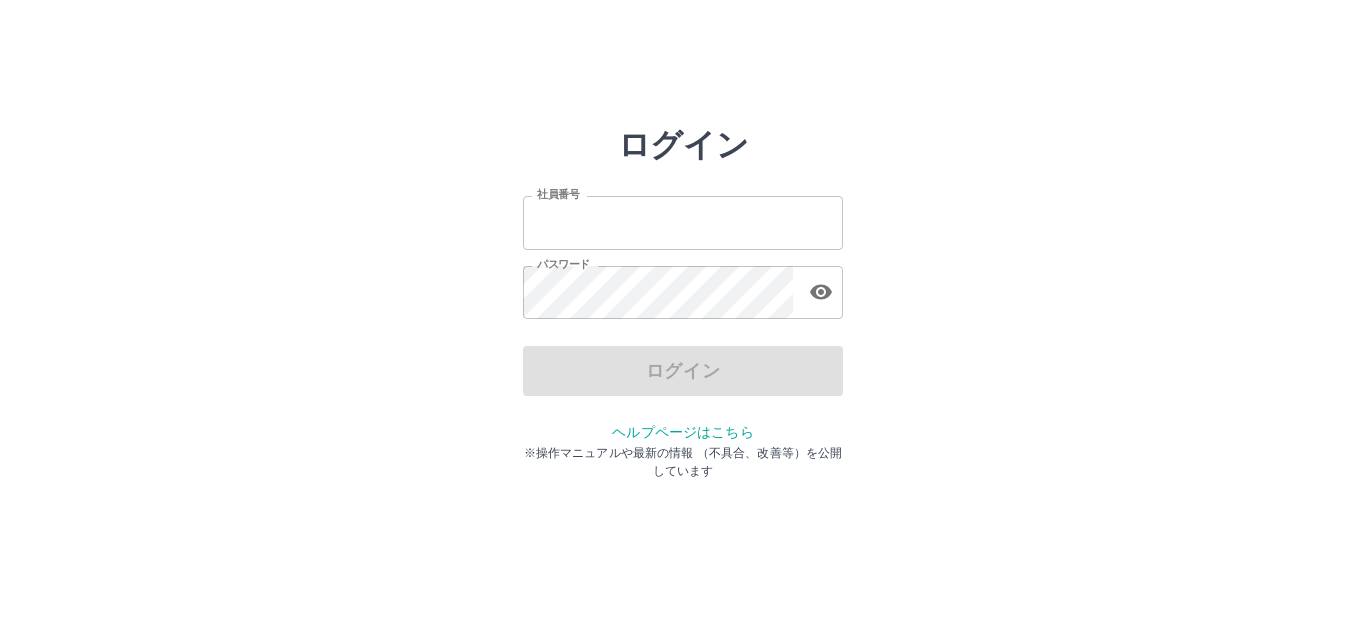 scroll, scrollTop: 0, scrollLeft: 0, axis: both 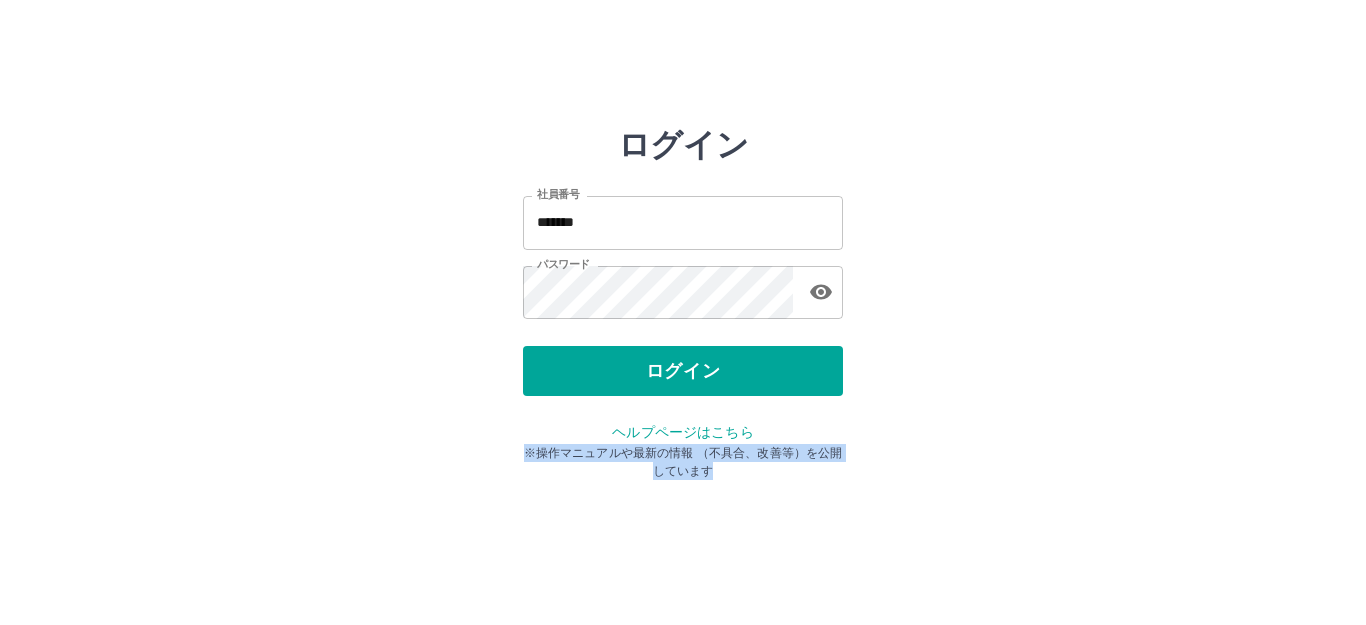 drag, startPoint x: 1202, startPoint y: 470, endPoint x: 1365, endPoint y: 451, distance: 164.10362 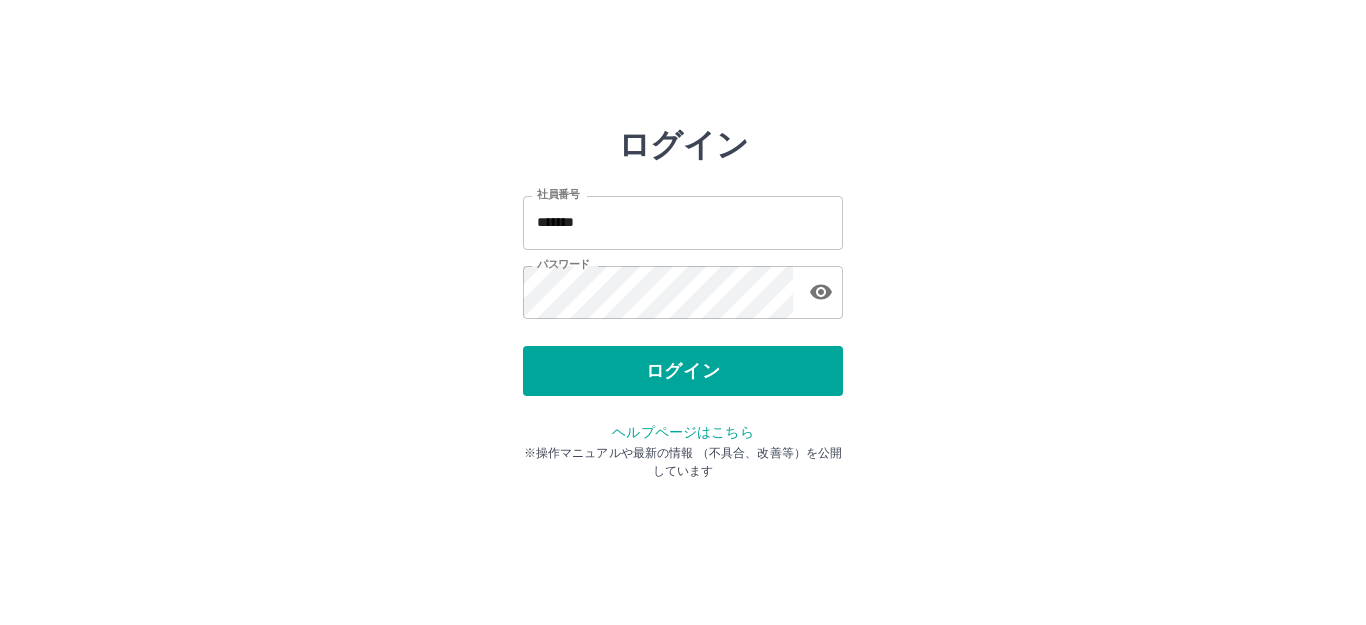 click on "ログイン 社員番号 ******* 社員番号 パスワード パスワード ログイン ヘルプページはこちら ※操作マニュアルや最新の情報 （不具合、改善等）を公開しています" at bounding box center (683, 286) 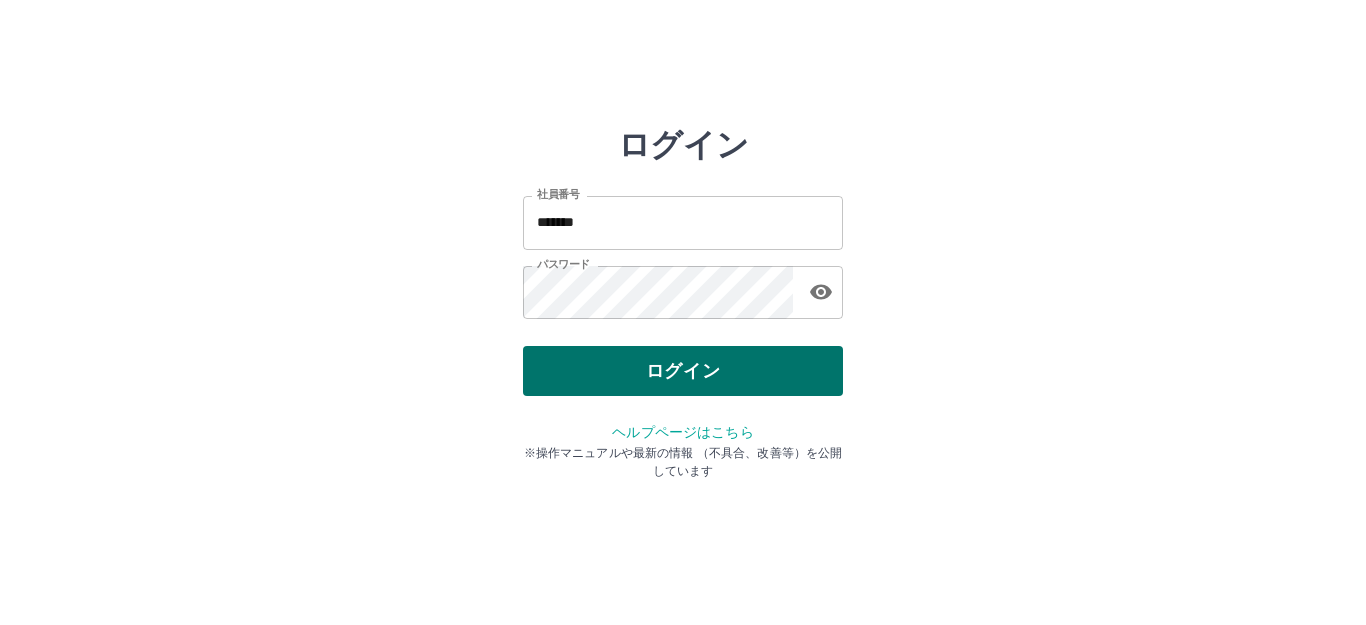 click on "ログイン" at bounding box center (683, 371) 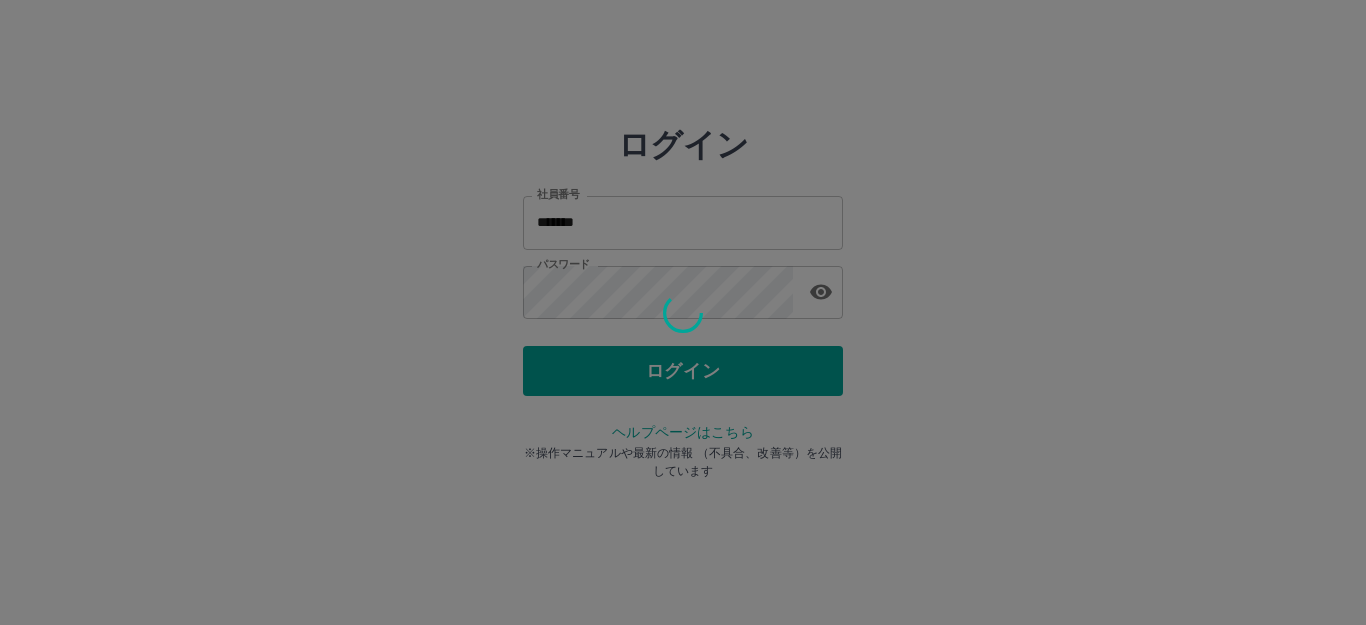 click at bounding box center [683, 312] 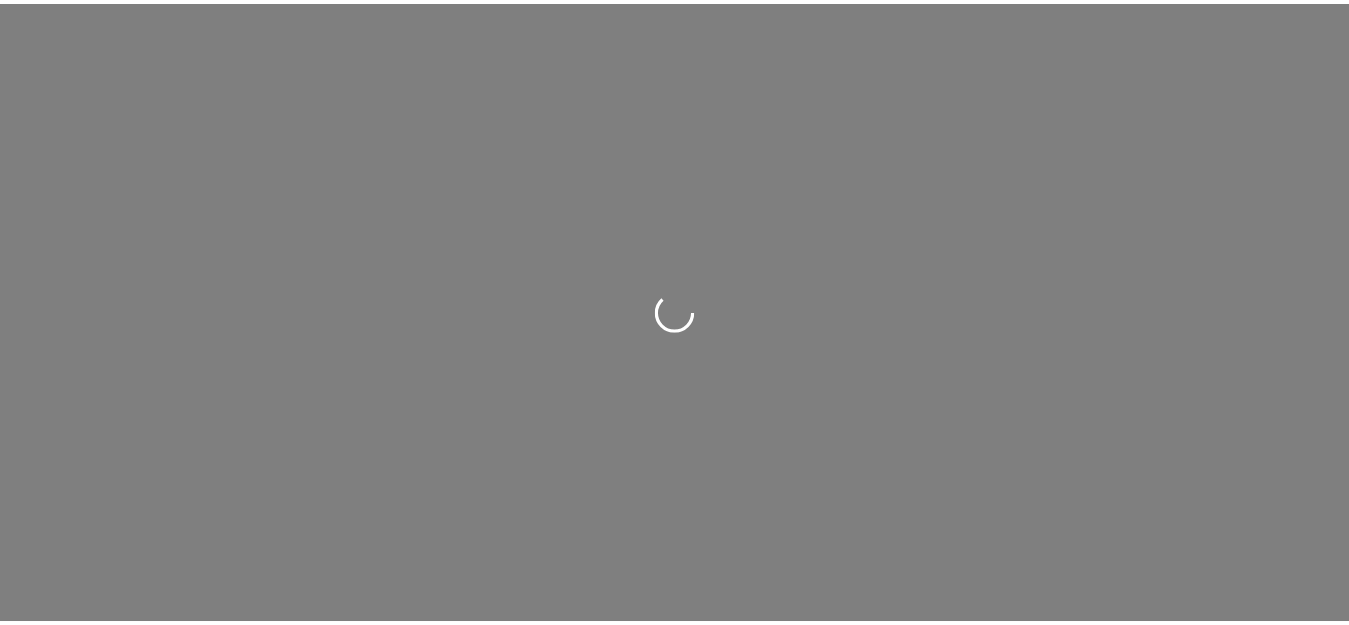 scroll, scrollTop: 0, scrollLeft: 0, axis: both 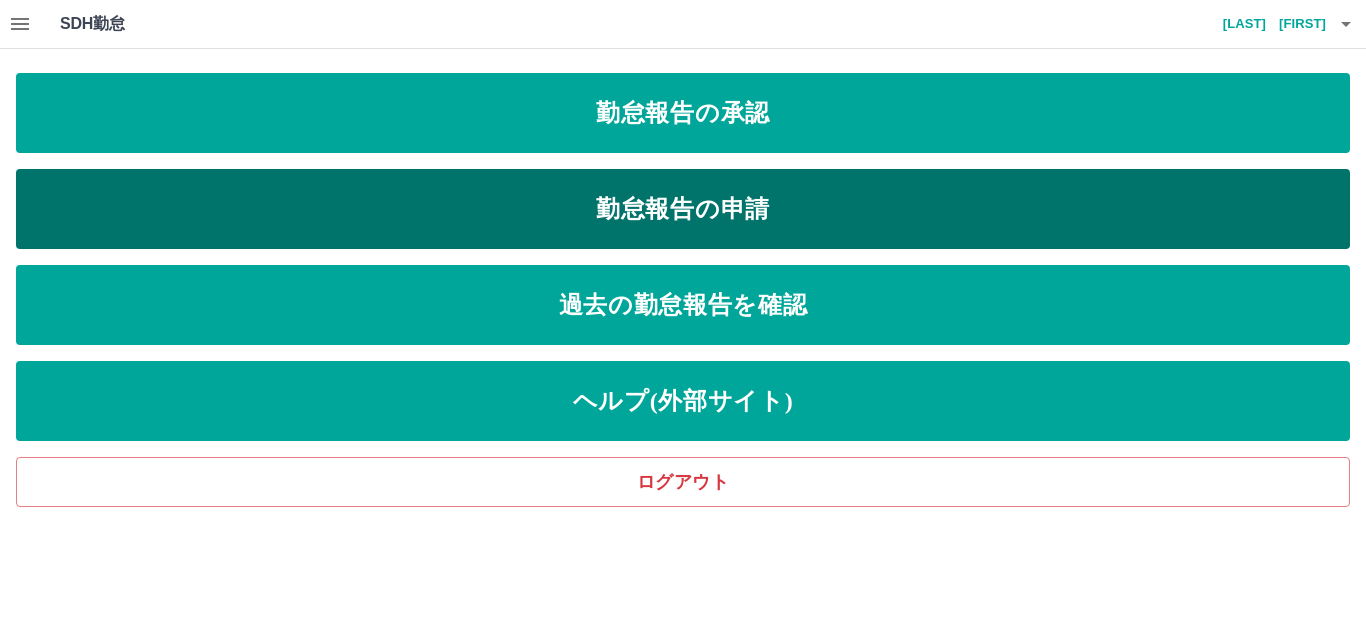 click on "勤怠報告の申請" at bounding box center (683, 209) 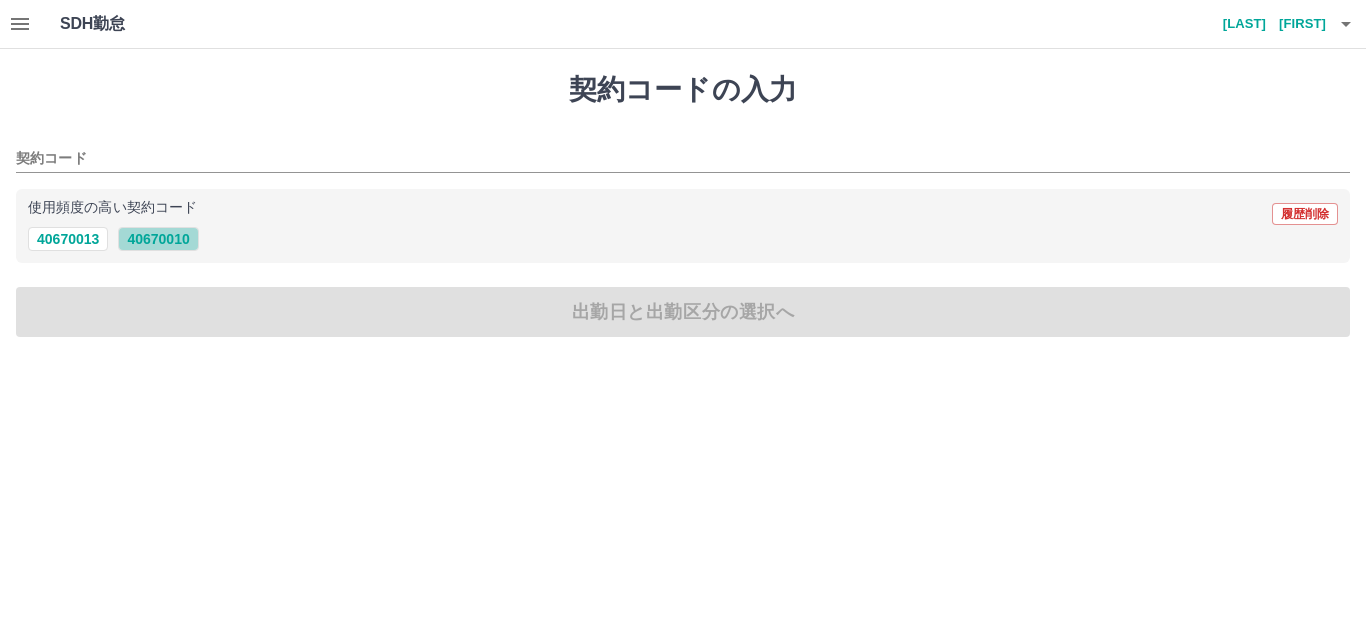 click on "40670010" at bounding box center (158, 239) 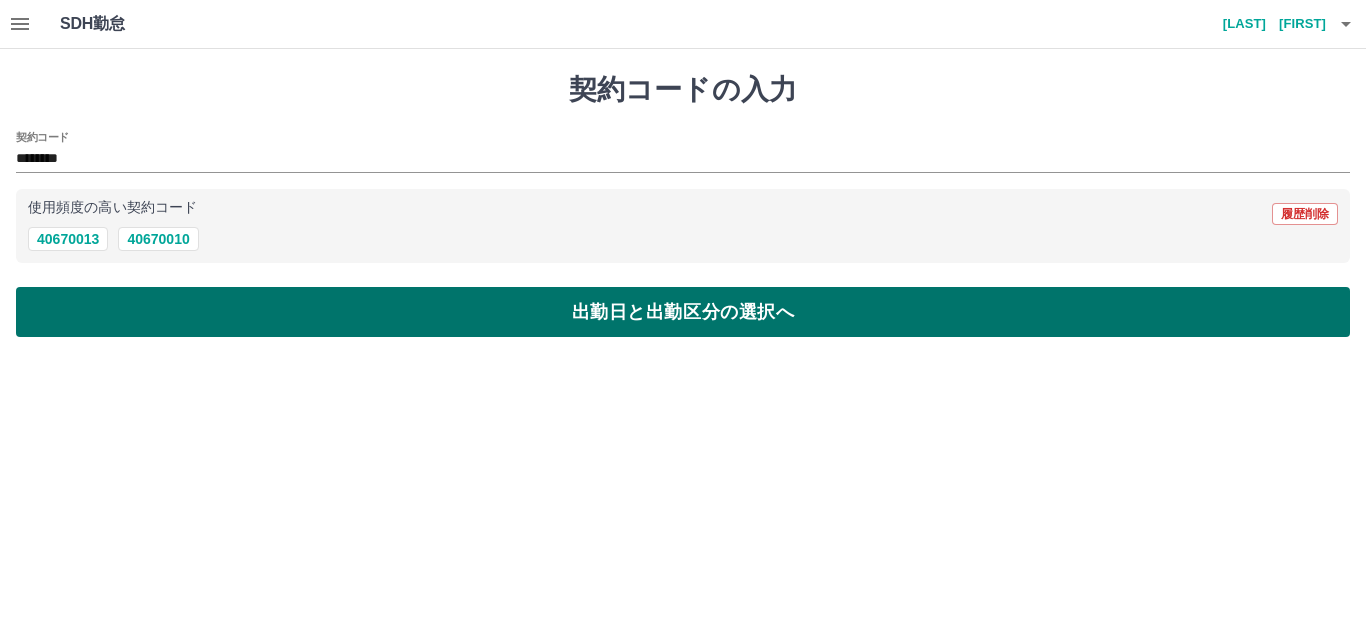 click on "出勤日と出勤区分の選択へ" at bounding box center (683, 312) 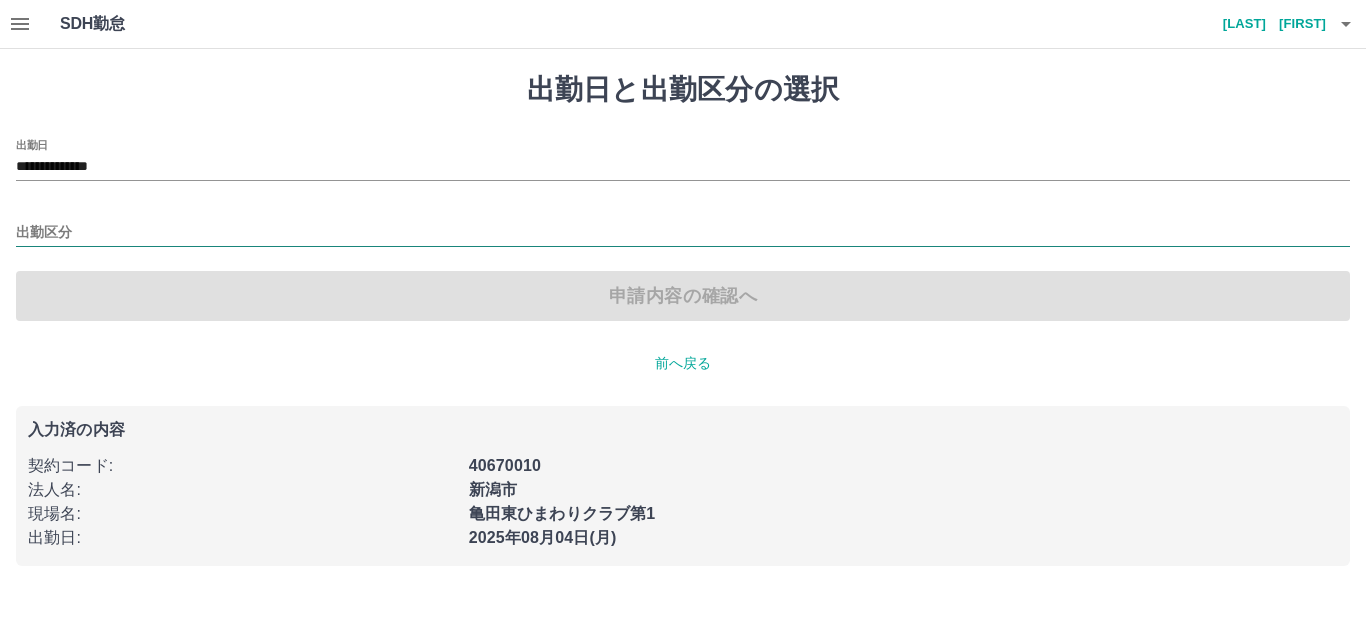 click on "出勤区分" at bounding box center [683, 233] 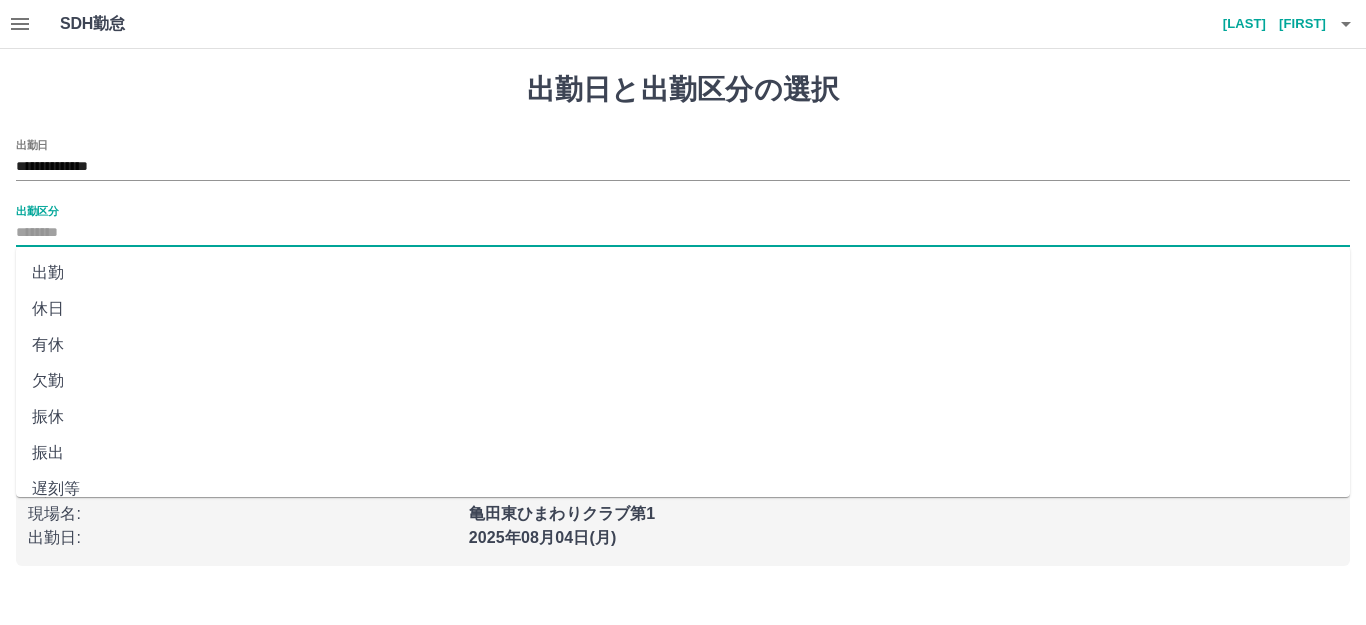 click on "出勤" at bounding box center [683, 273] 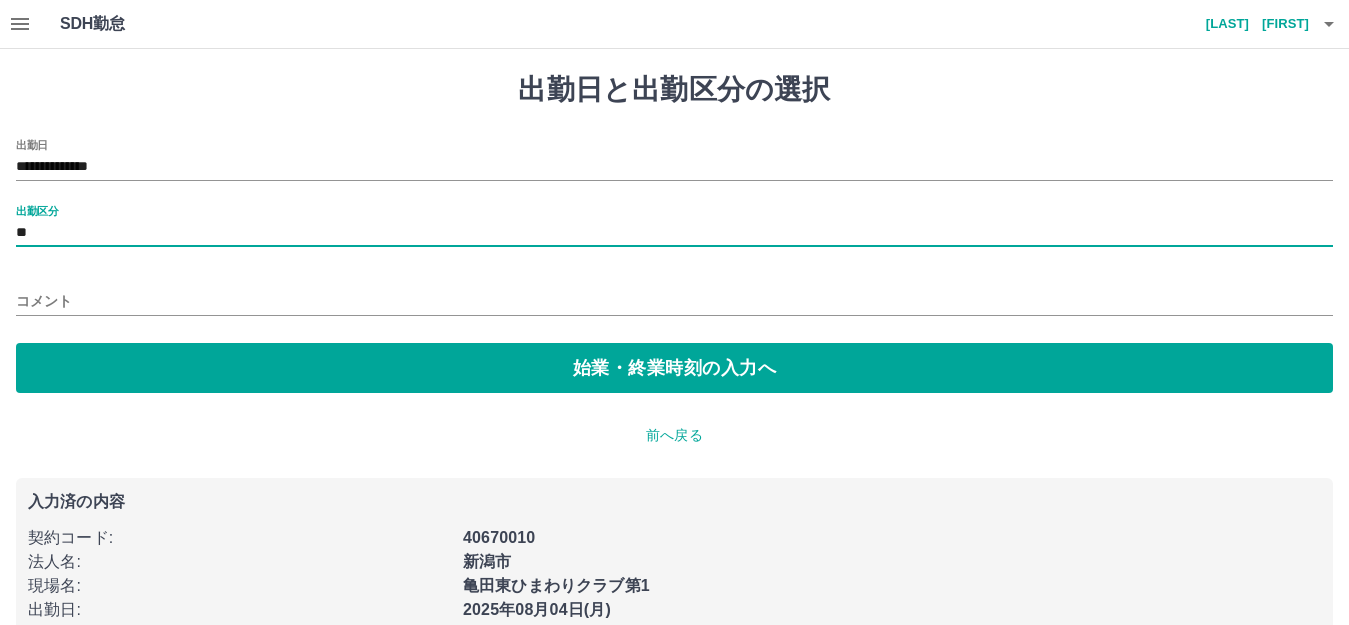 click on "コメント" at bounding box center [674, 301] 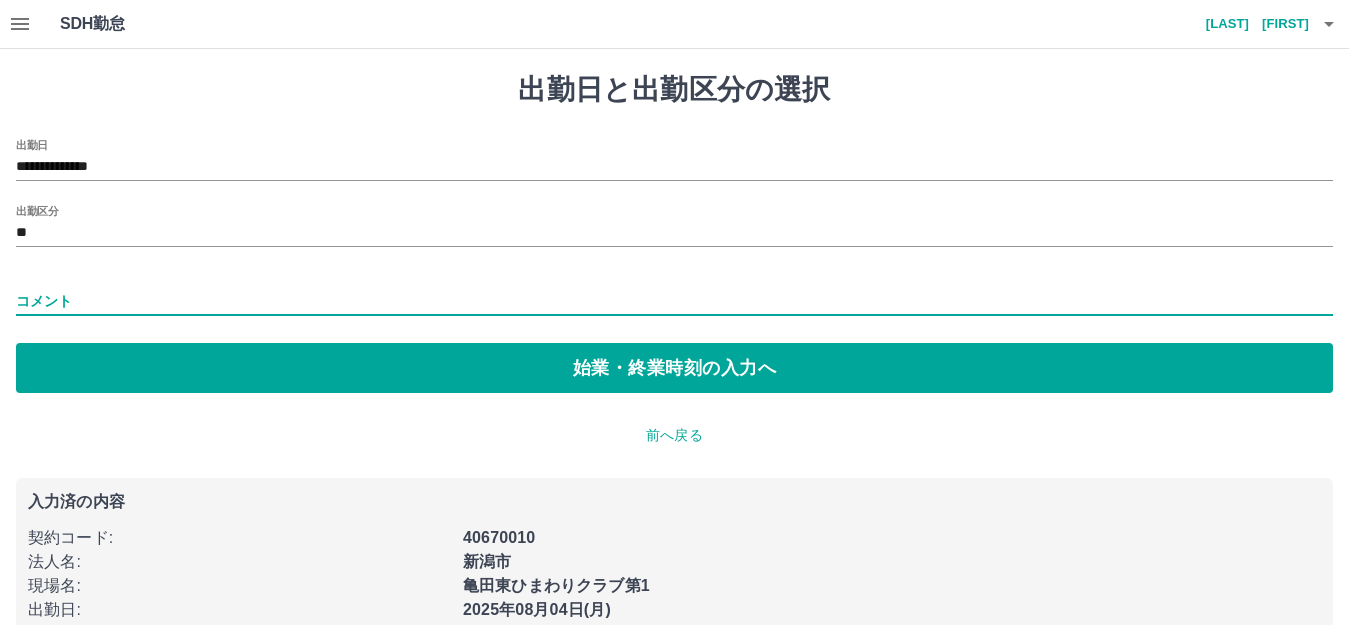 type on "******" 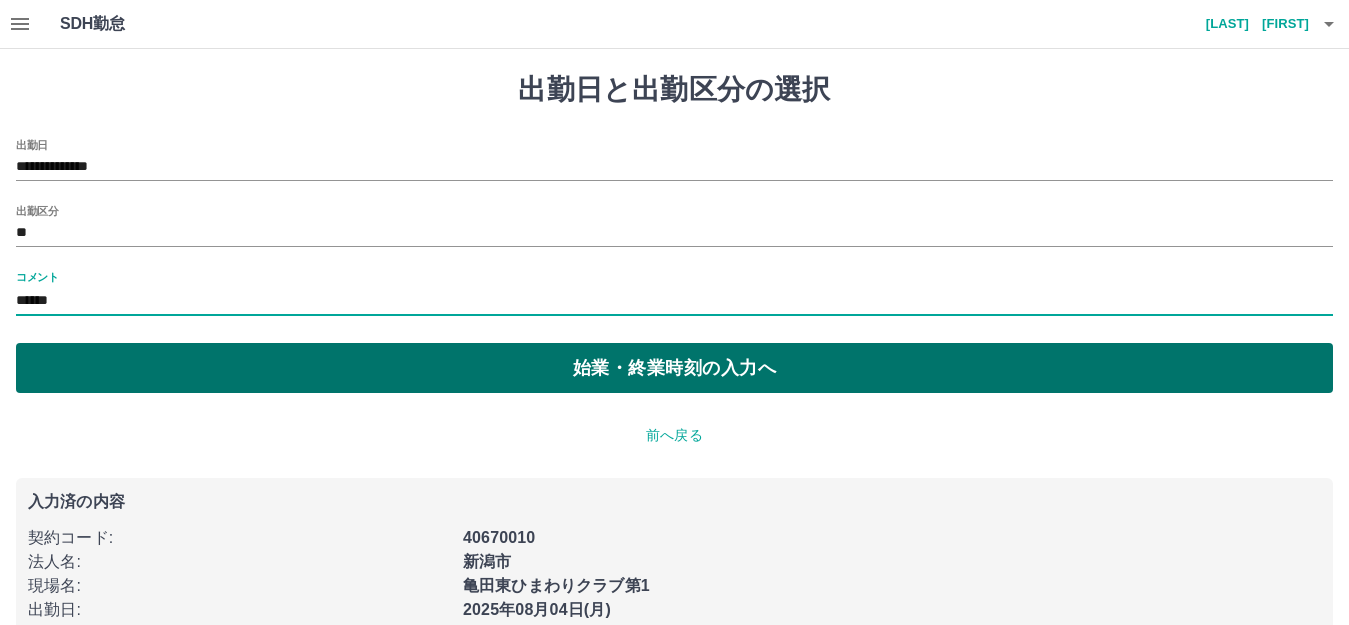 click on "始業・終業時刻の入力へ" at bounding box center [674, 368] 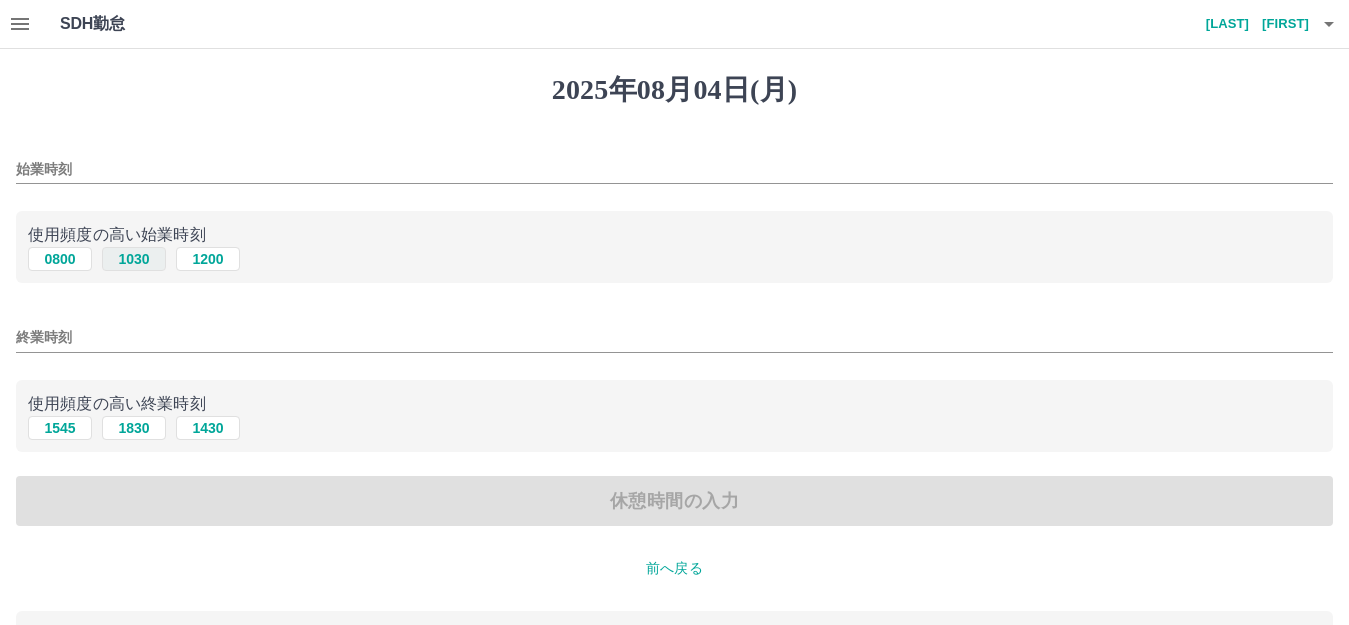 click on "1030" at bounding box center [134, 259] 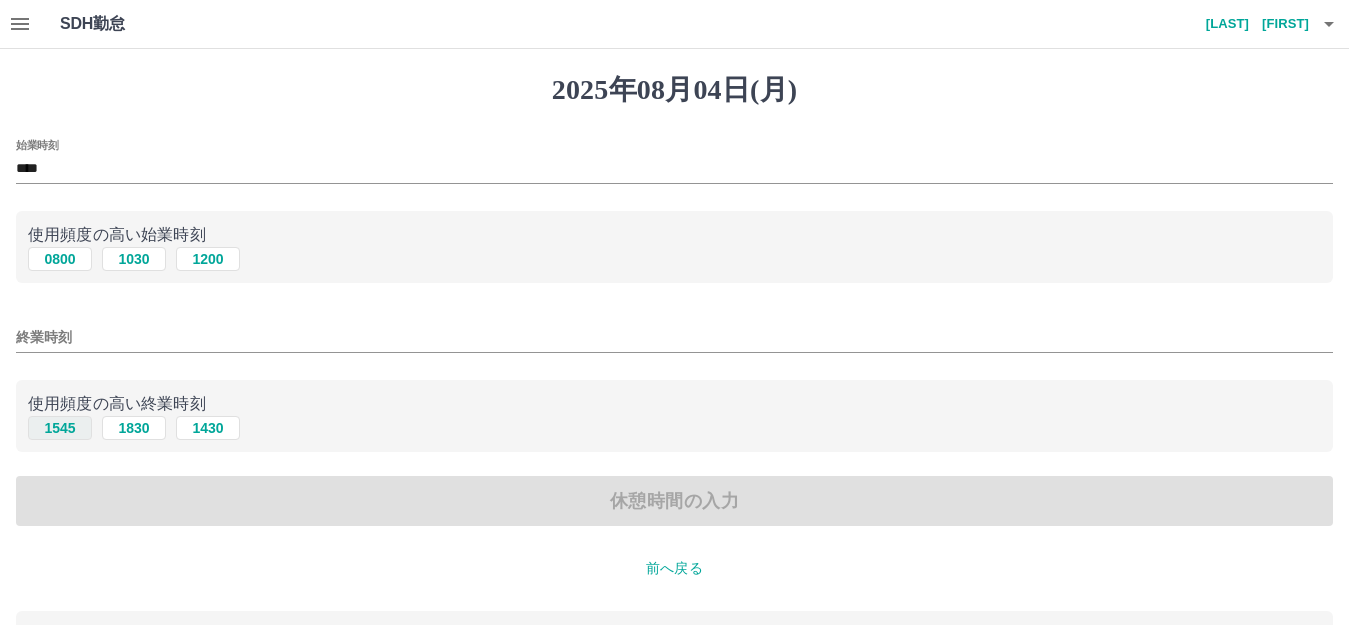 click on "1545" at bounding box center [60, 428] 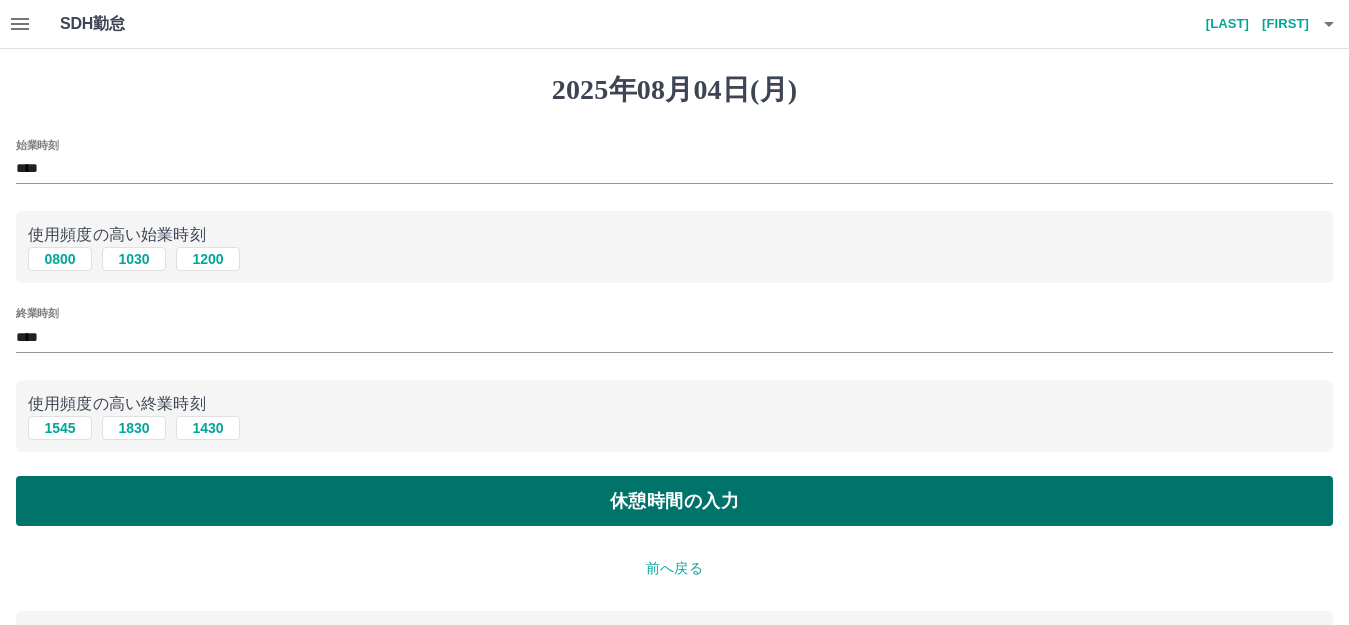 click on "休憩時間の入力" at bounding box center (674, 501) 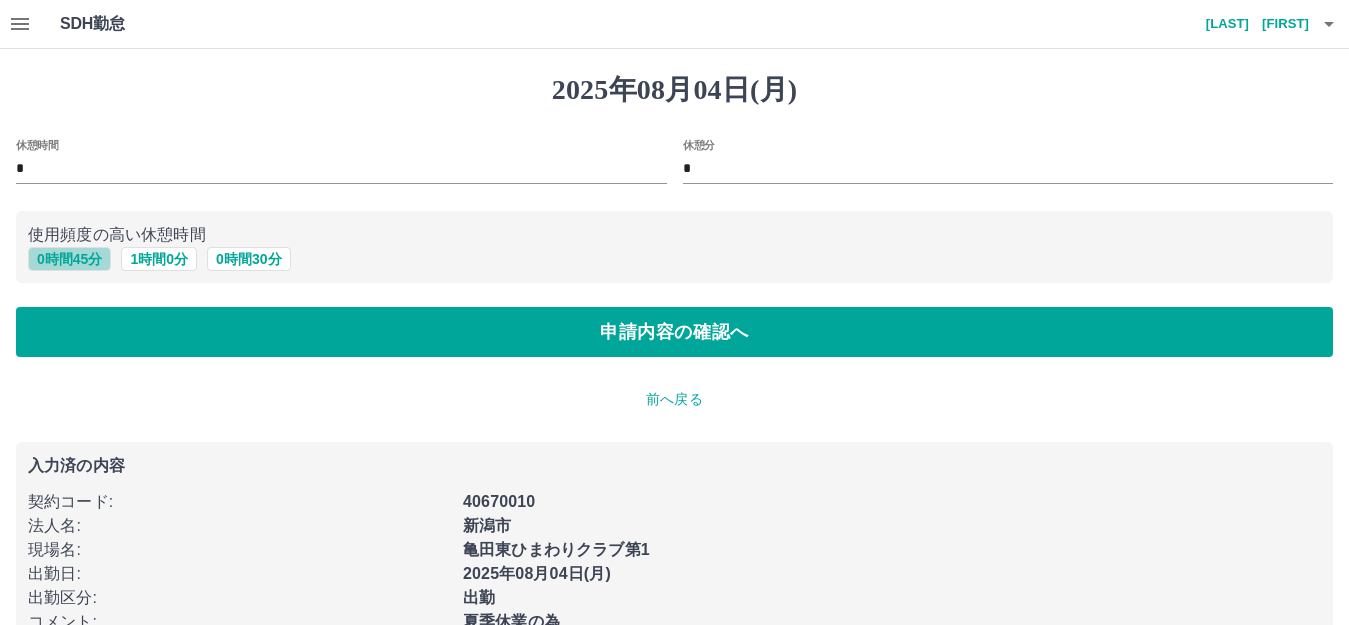 click on "0 時間 45 分" at bounding box center [69, 259] 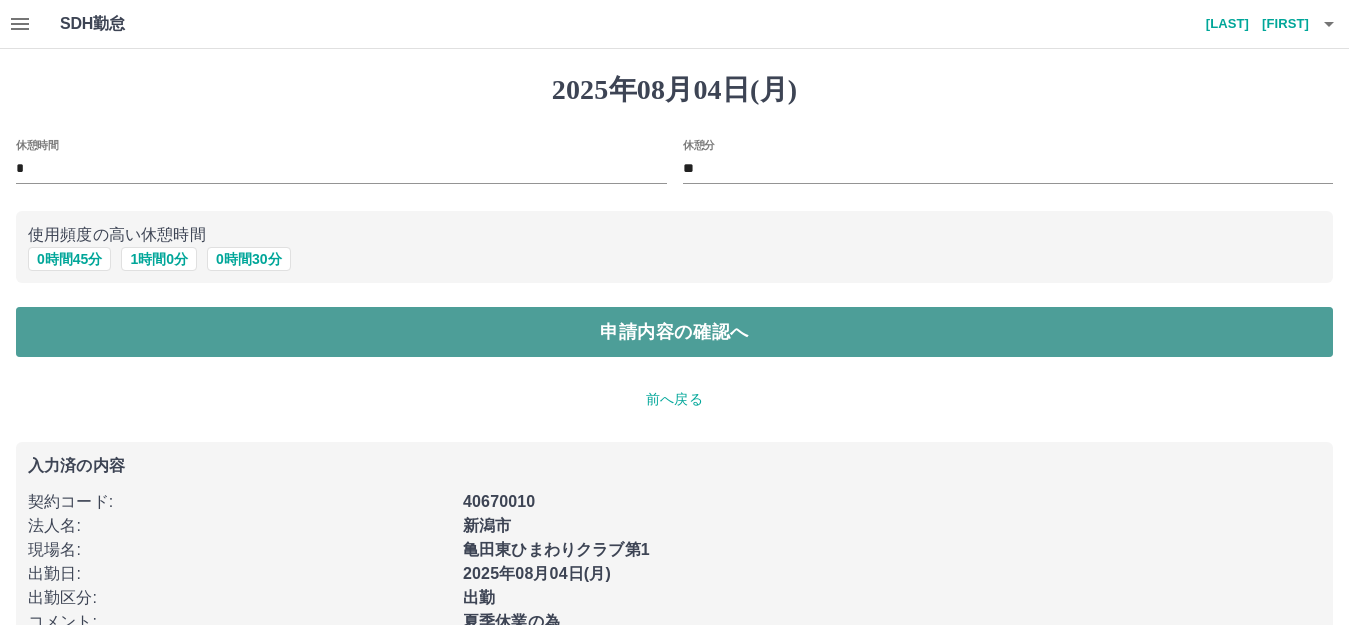 click on "申請内容の確認へ" at bounding box center [674, 332] 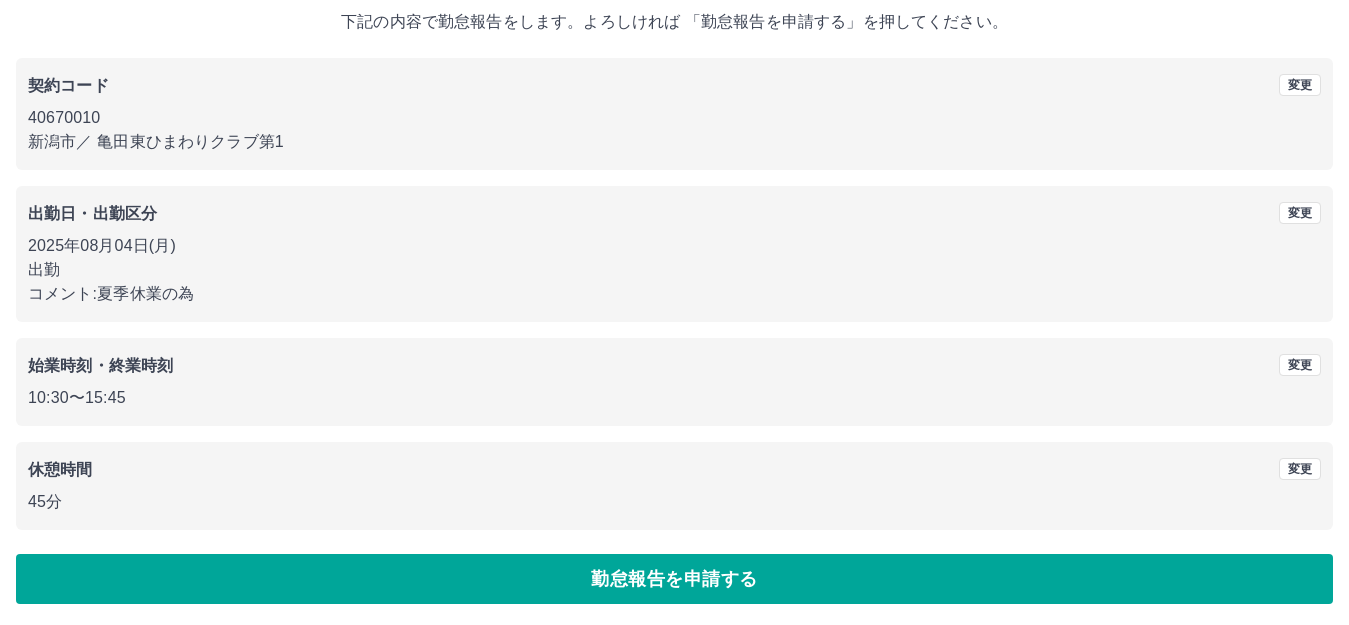 scroll, scrollTop: 124, scrollLeft: 0, axis: vertical 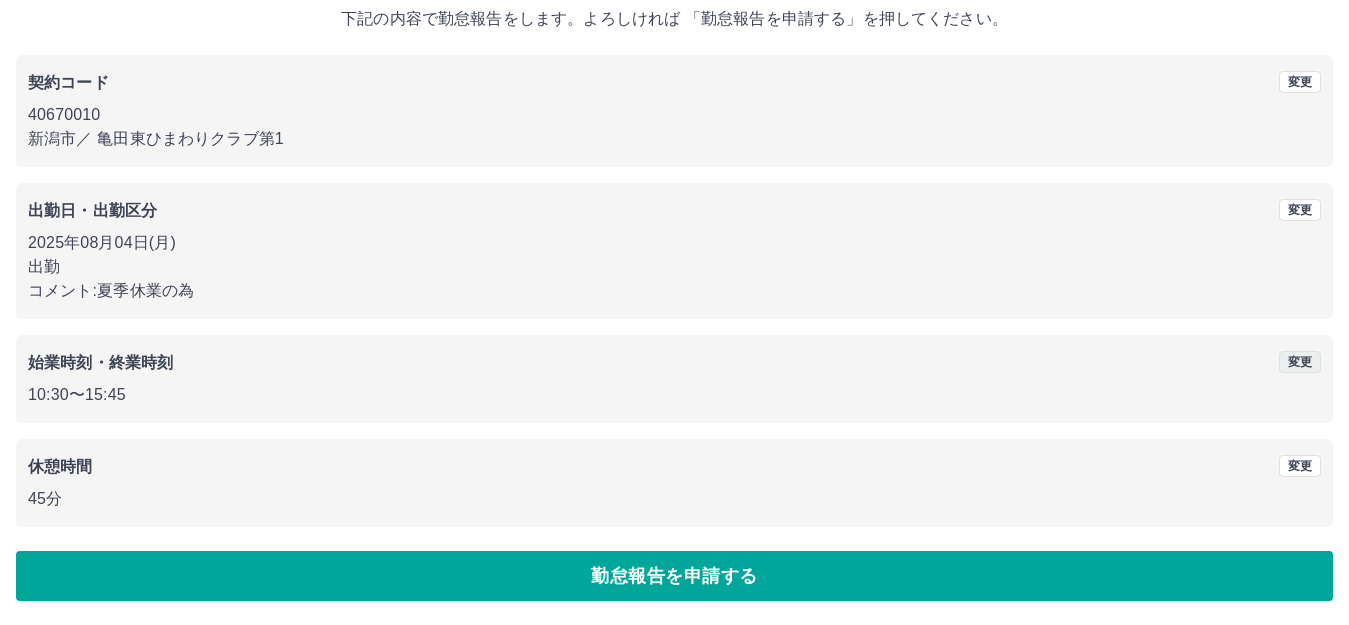 click on "変更" at bounding box center [1300, 362] 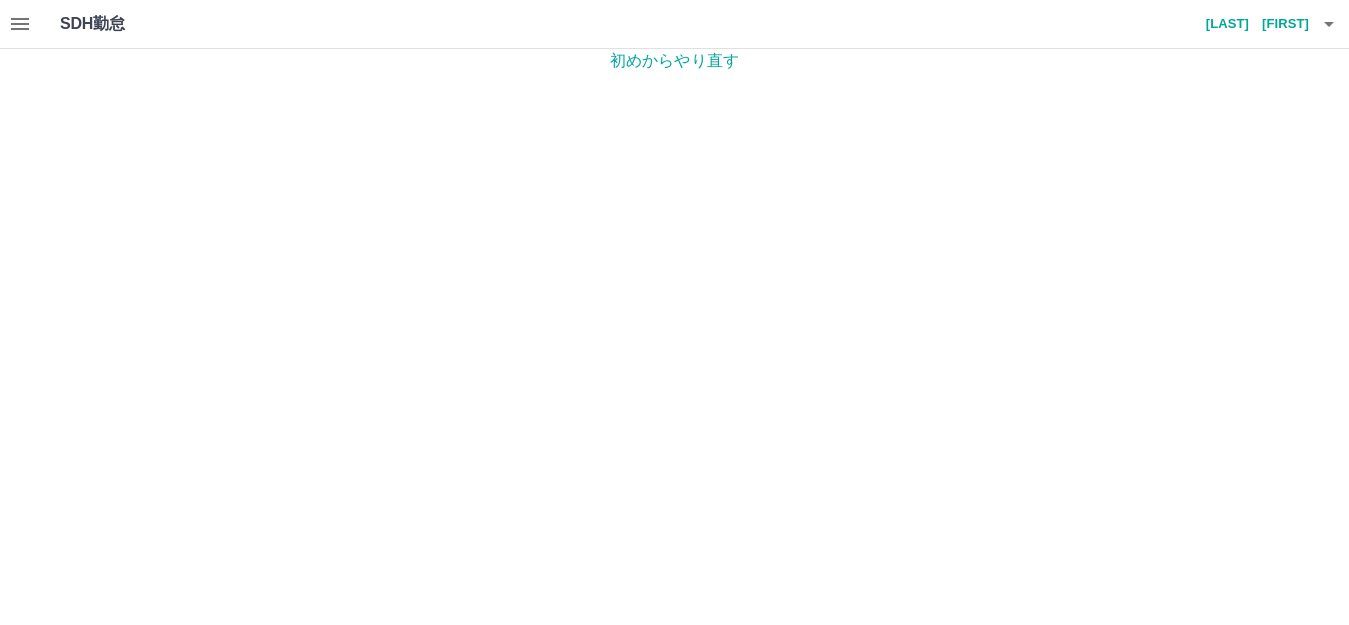 scroll, scrollTop: 0, scrollLeft: 0, axis: both 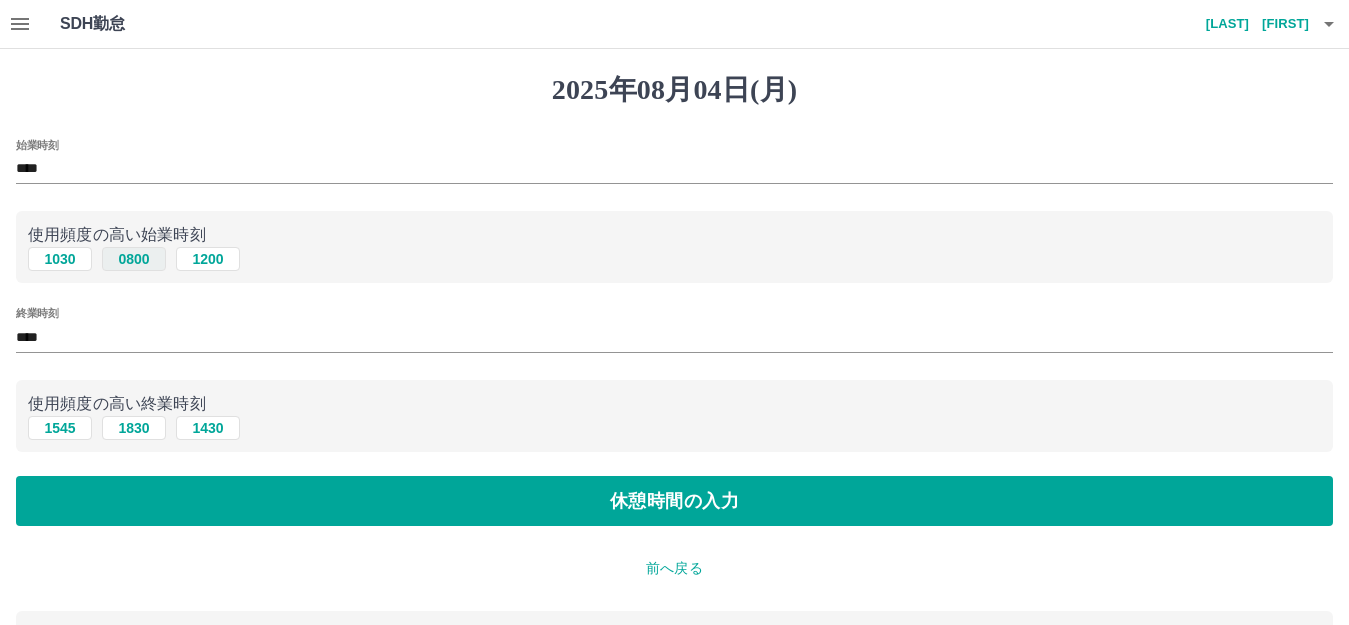 click on "0800" at bounding box center [134, 259] 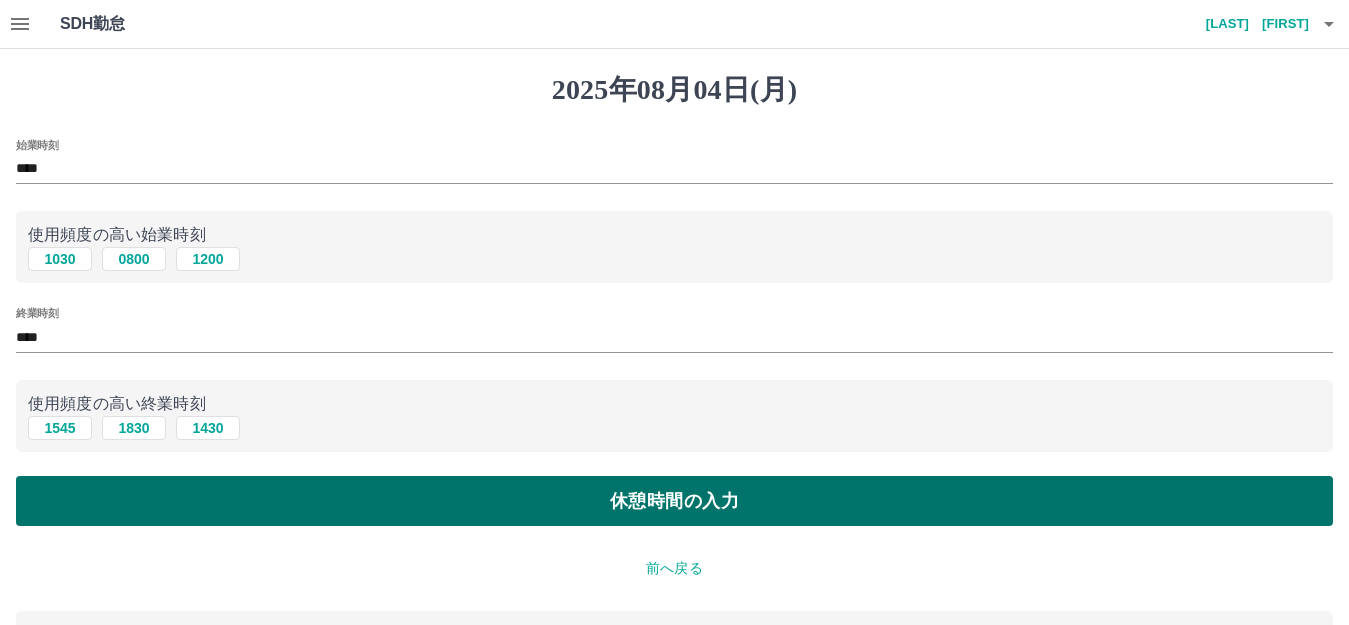 click on "休憩時間の入力" at bounding box center [674, 501] 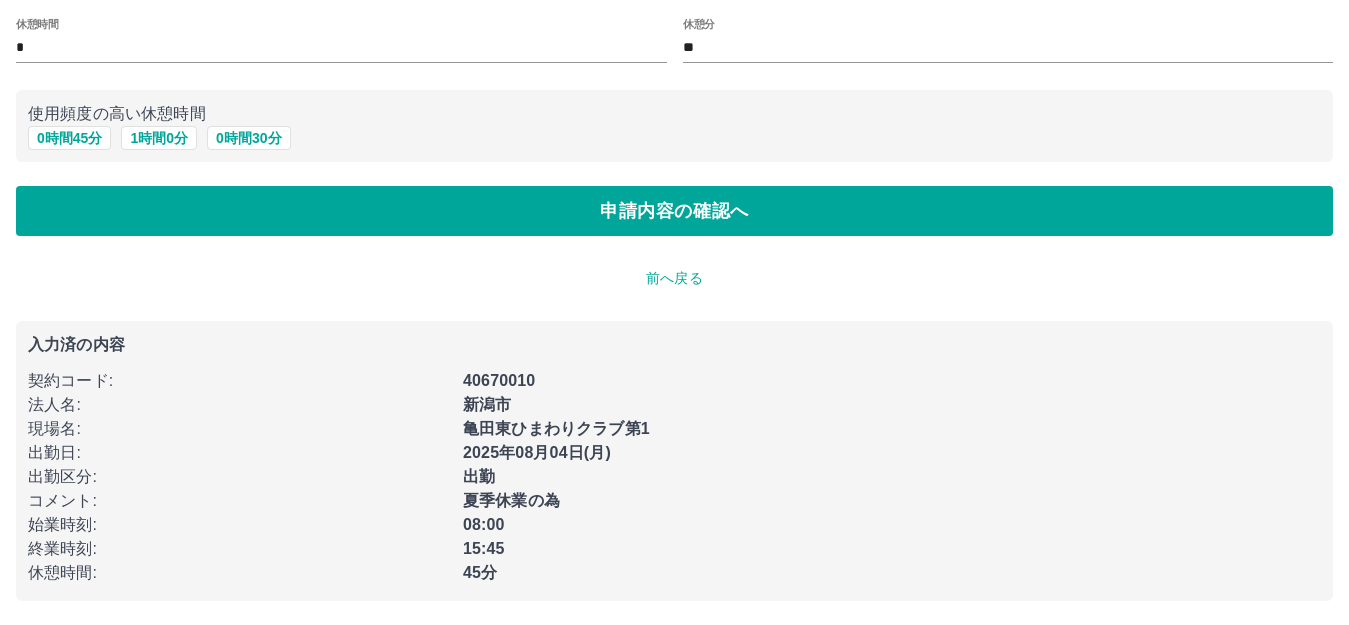scroll, scrollTop: 122, scrollLeft: 0, axis: vertical 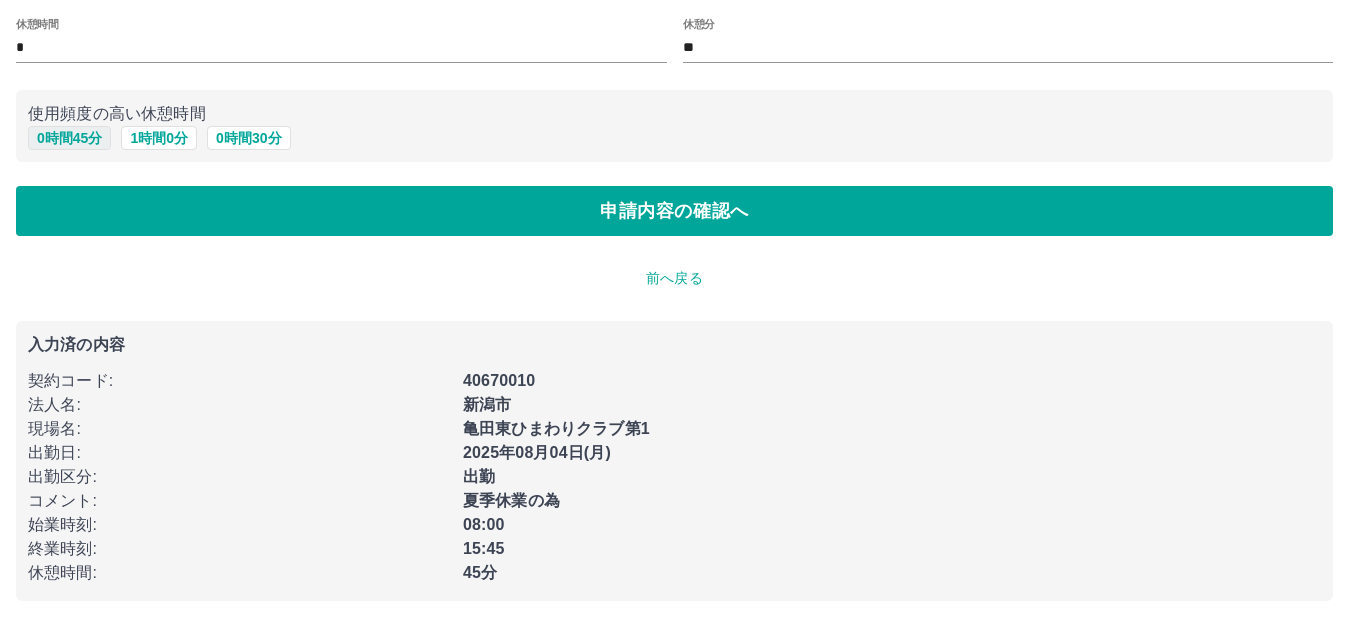 click on "0 時間 45 分" at bounding box center [69, 138] 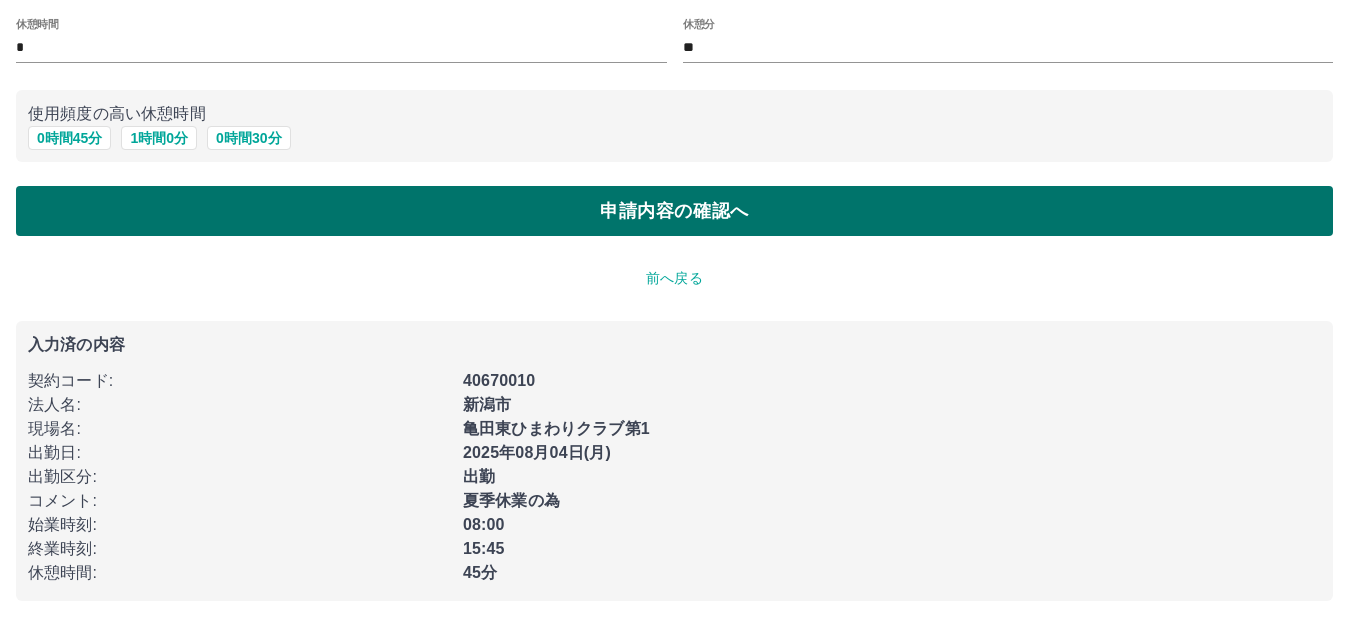 click on "申請内容の確認へ" at bounding box center (674, 211) 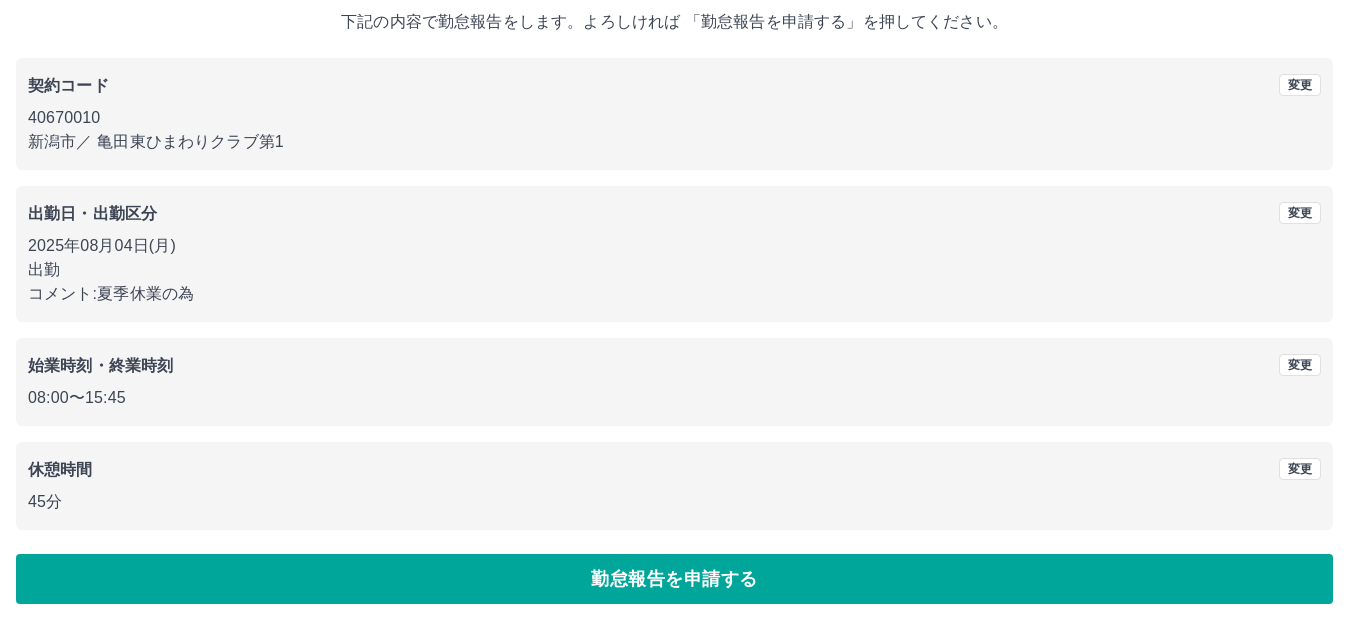 scroll, scrollTop: 124, scrollLeft: 0, axis: vertical 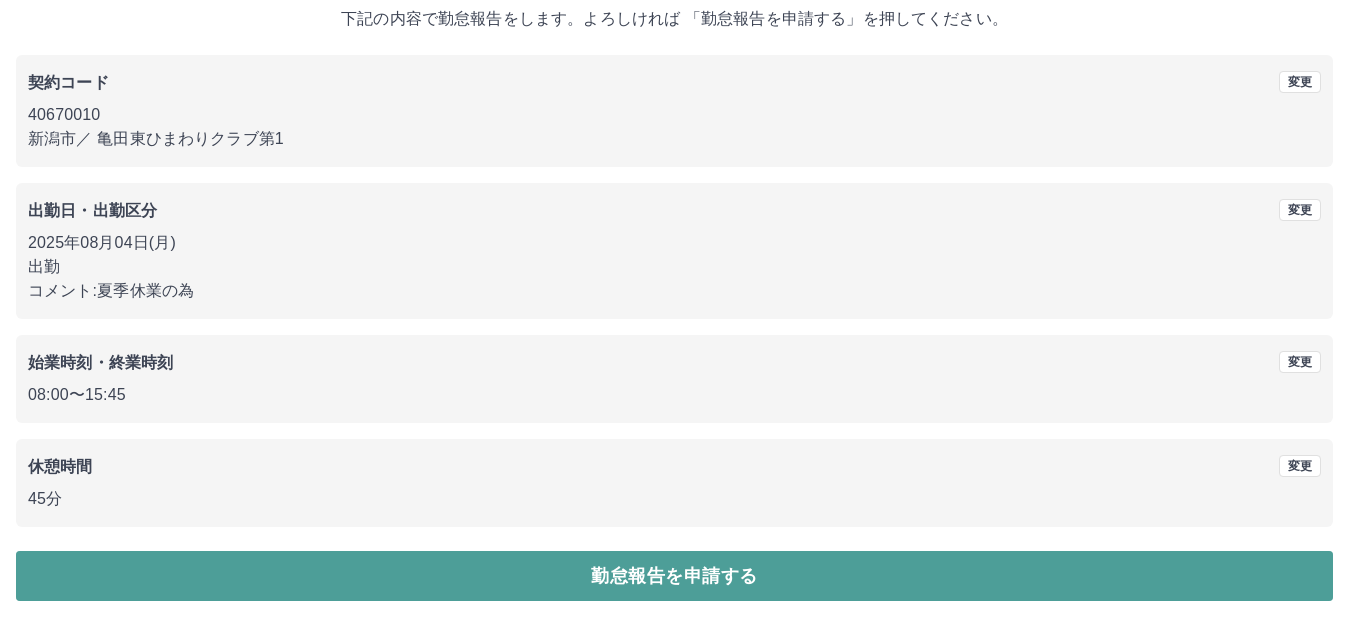 click on "勤怠報告を申請する" at bounding box center [674, 576] 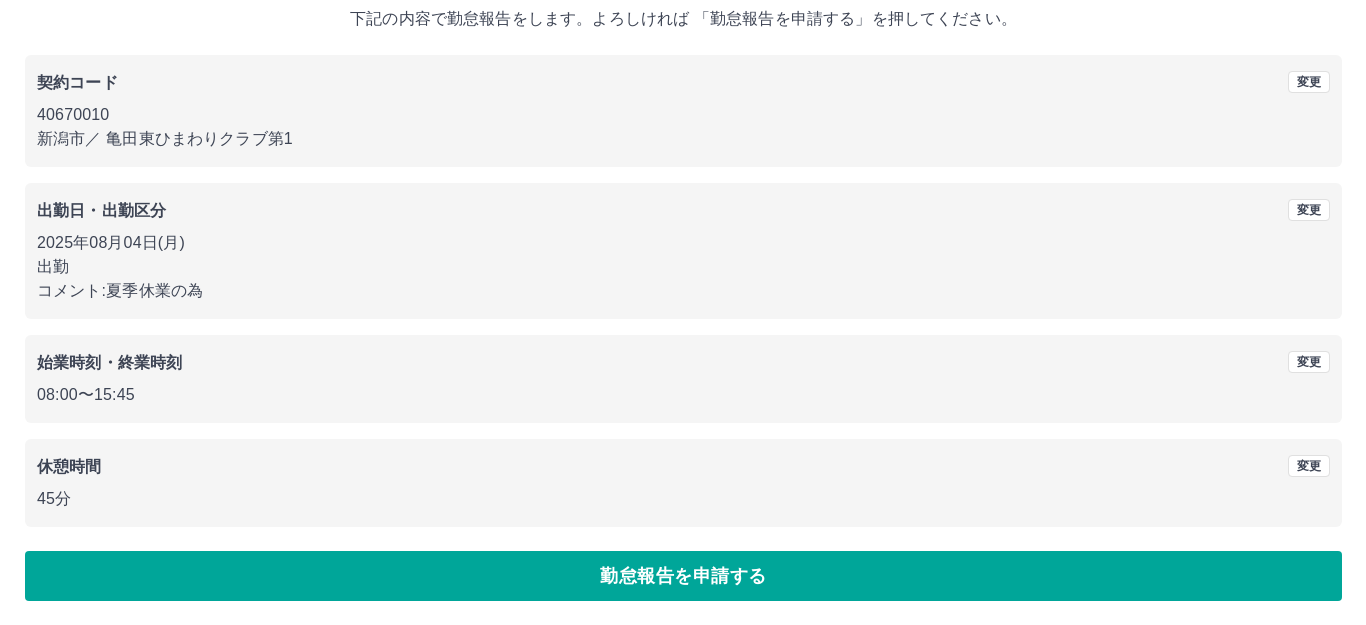 scroll, scrollTop: 0, scrollLeft: 0, axis: both 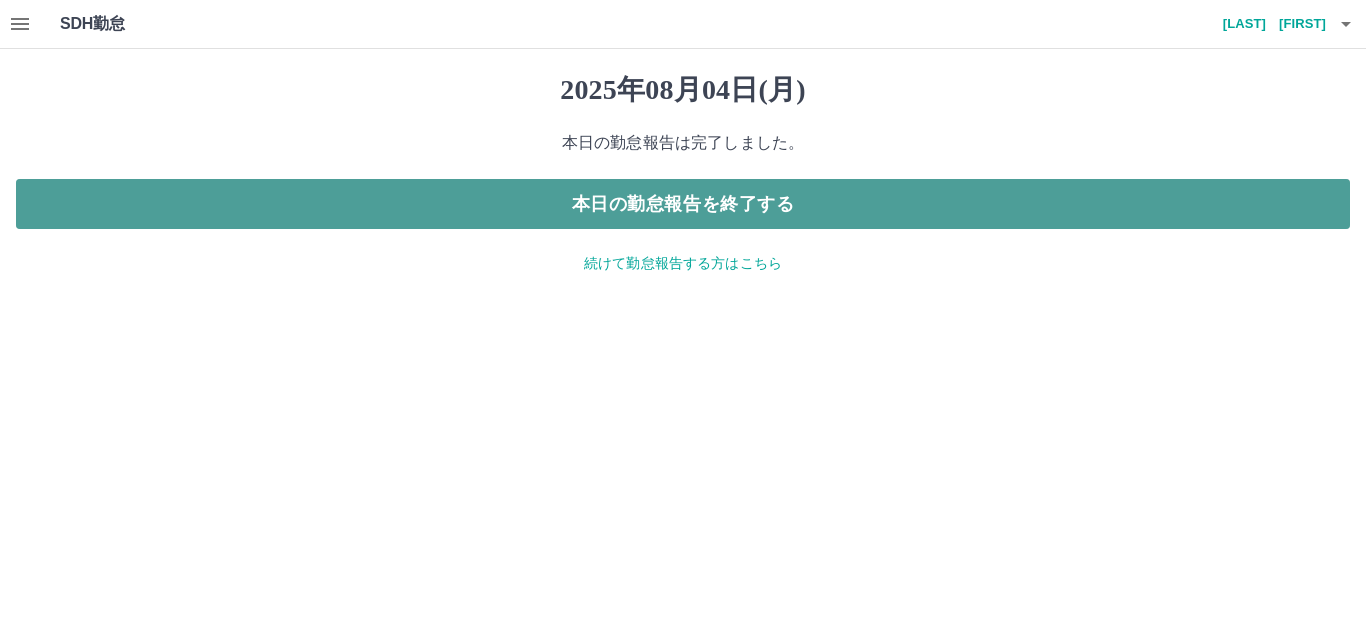 click on "本日の勤怠報告を終了する" at bounding box center (683, 204) 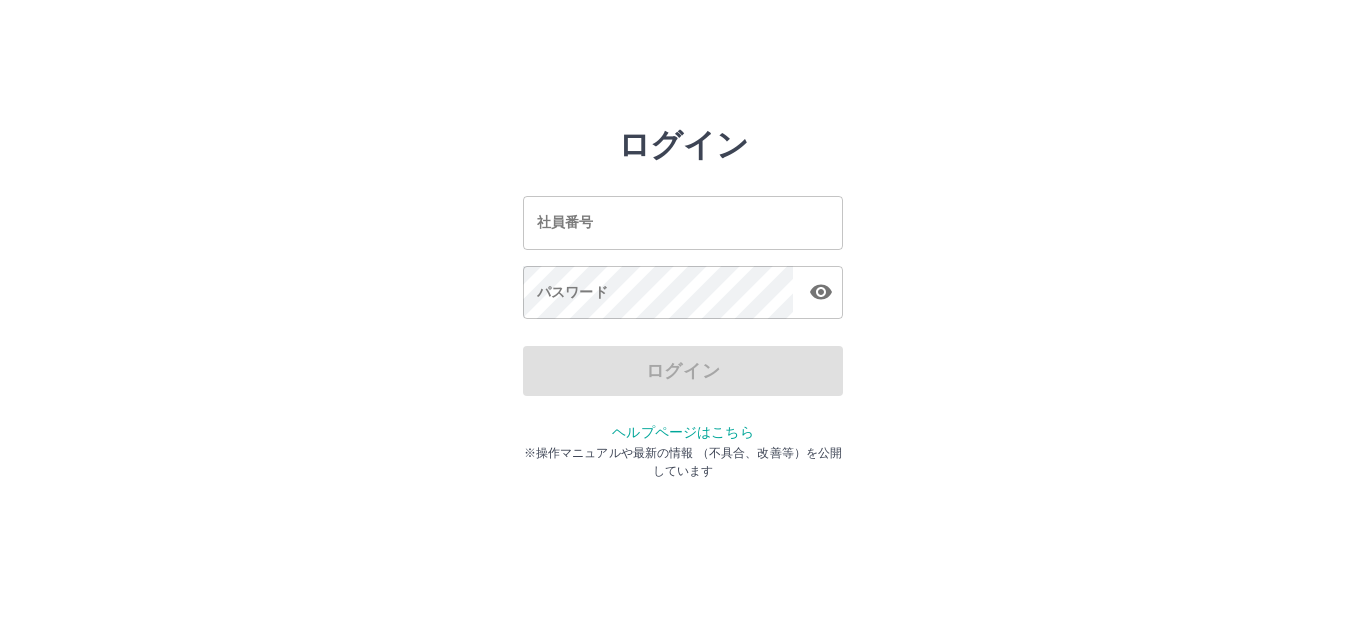 scroll, scrollTop: 0, scrollLeft: 0, axis: both 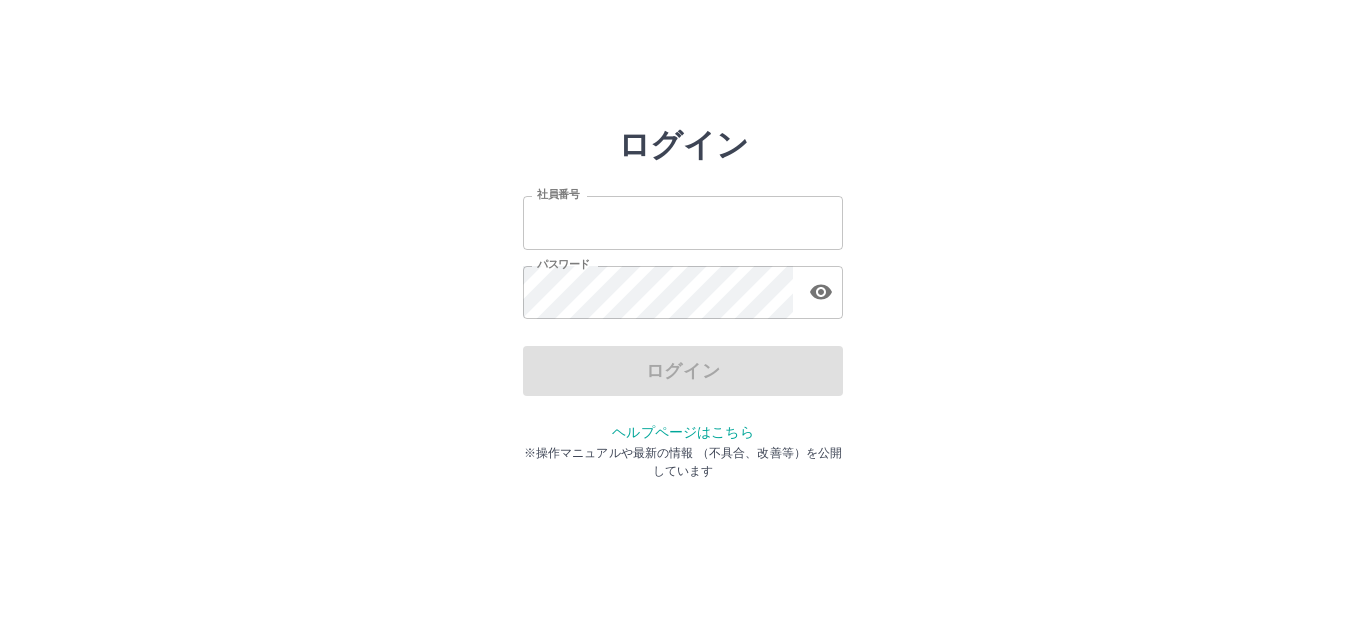 type on "*******" 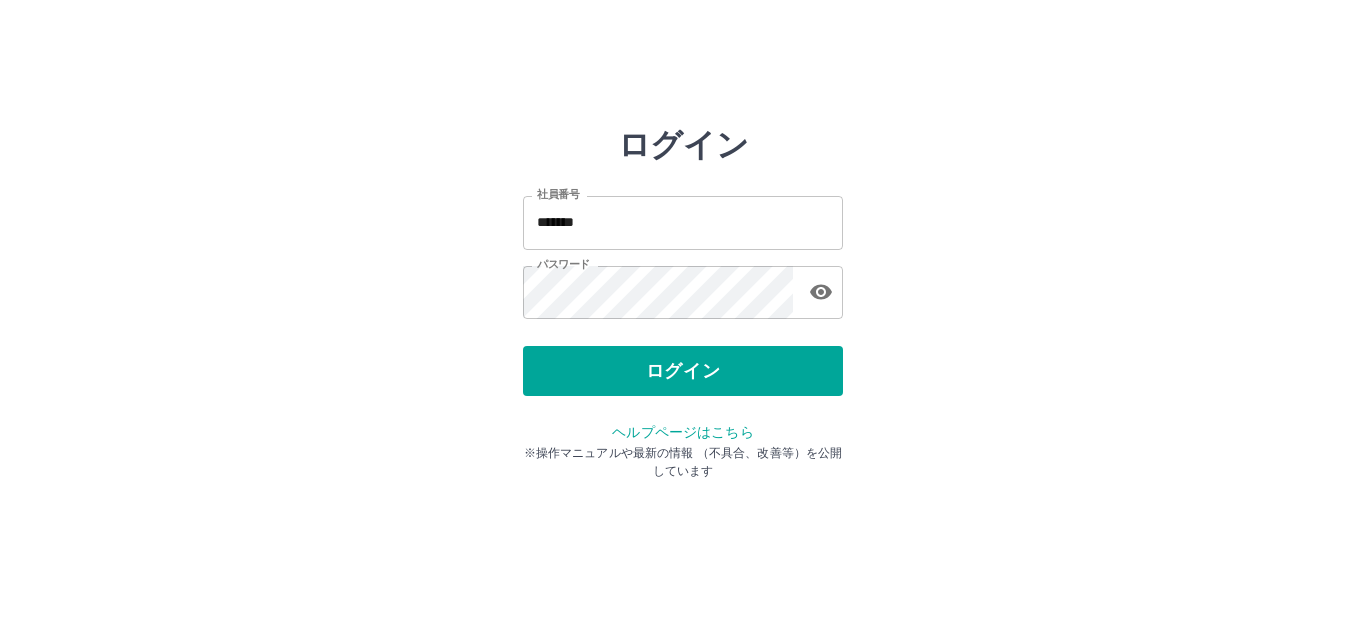 click on "ログイン" at bounding box center [683, 371] 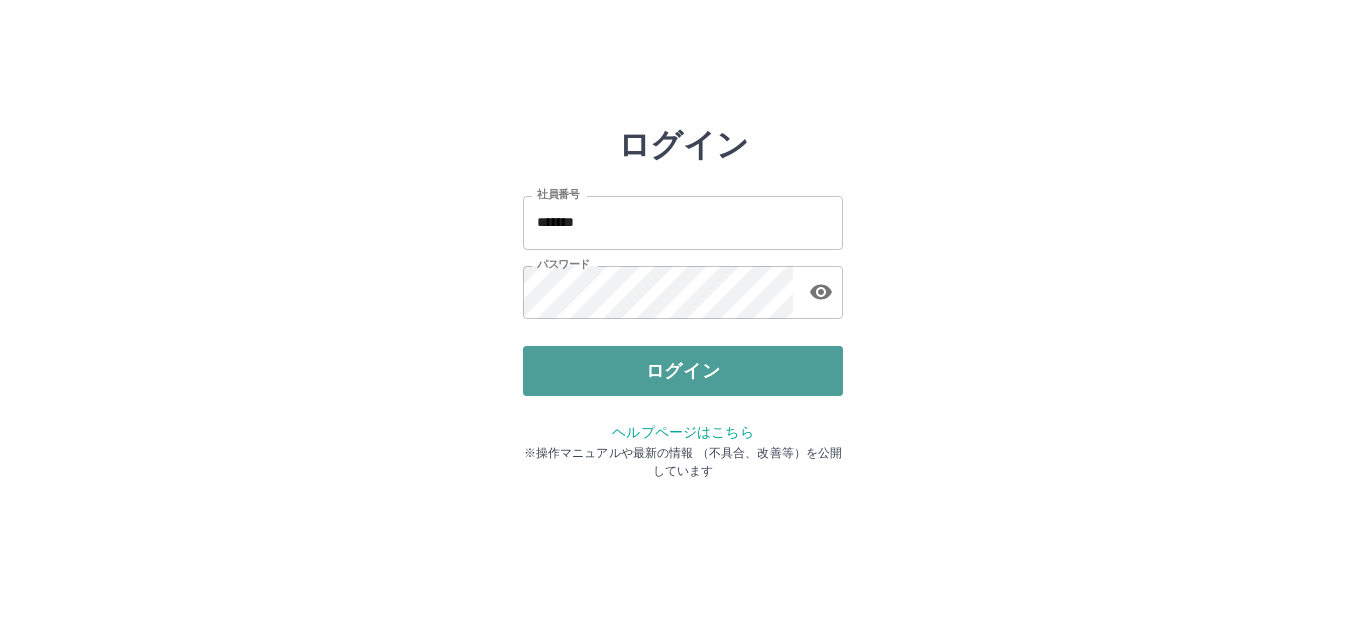 click on "ログイン" at bounding box center [683, 371] 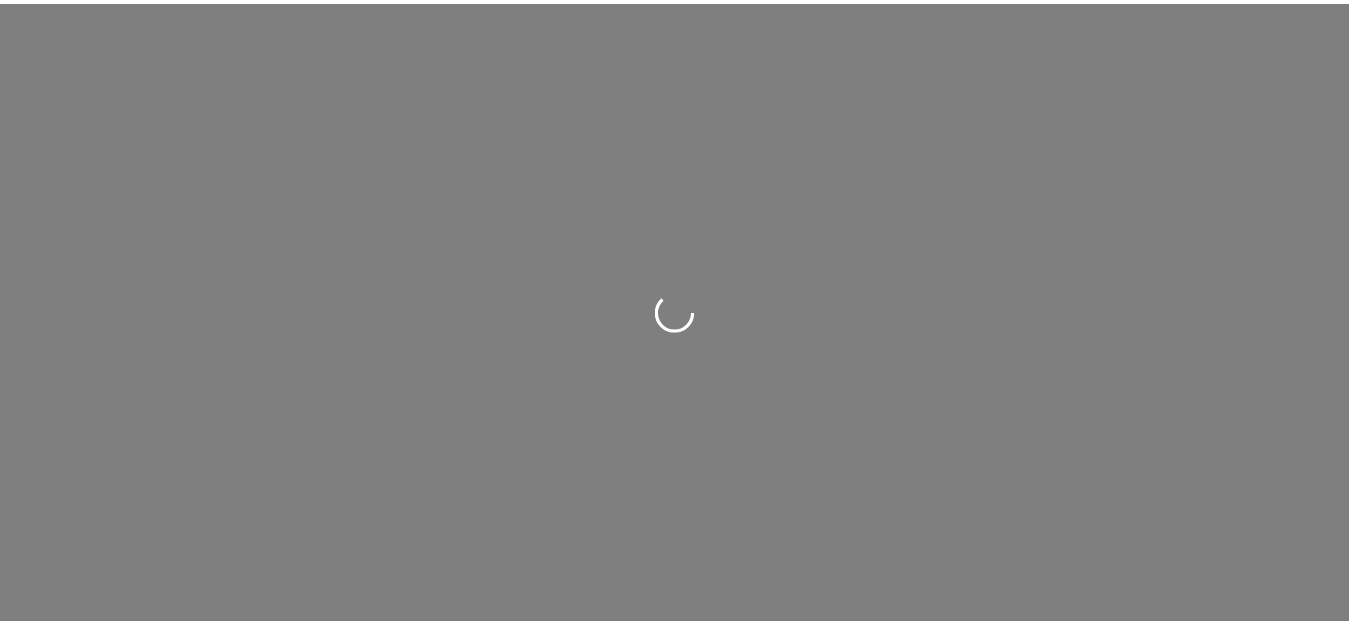 scroll, scrollTop: 0, scrollLeft: 0, axis: both 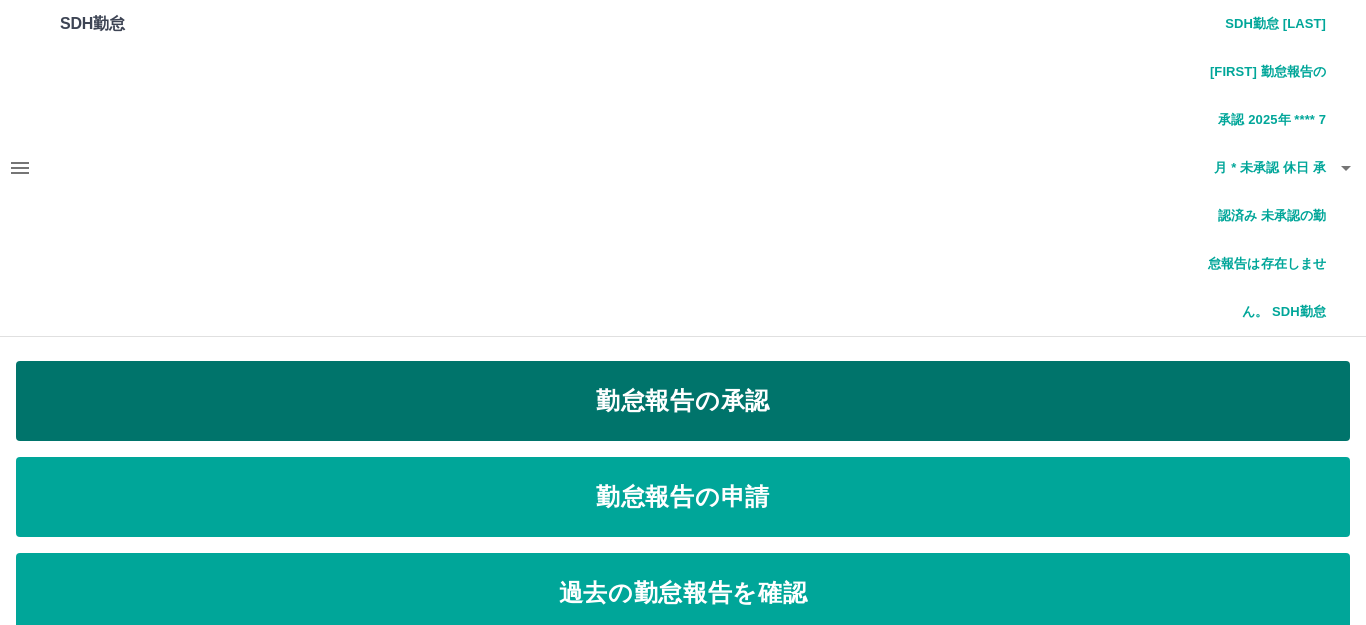 click on "勤怠報告の承認" at bounding box center (683, 401) 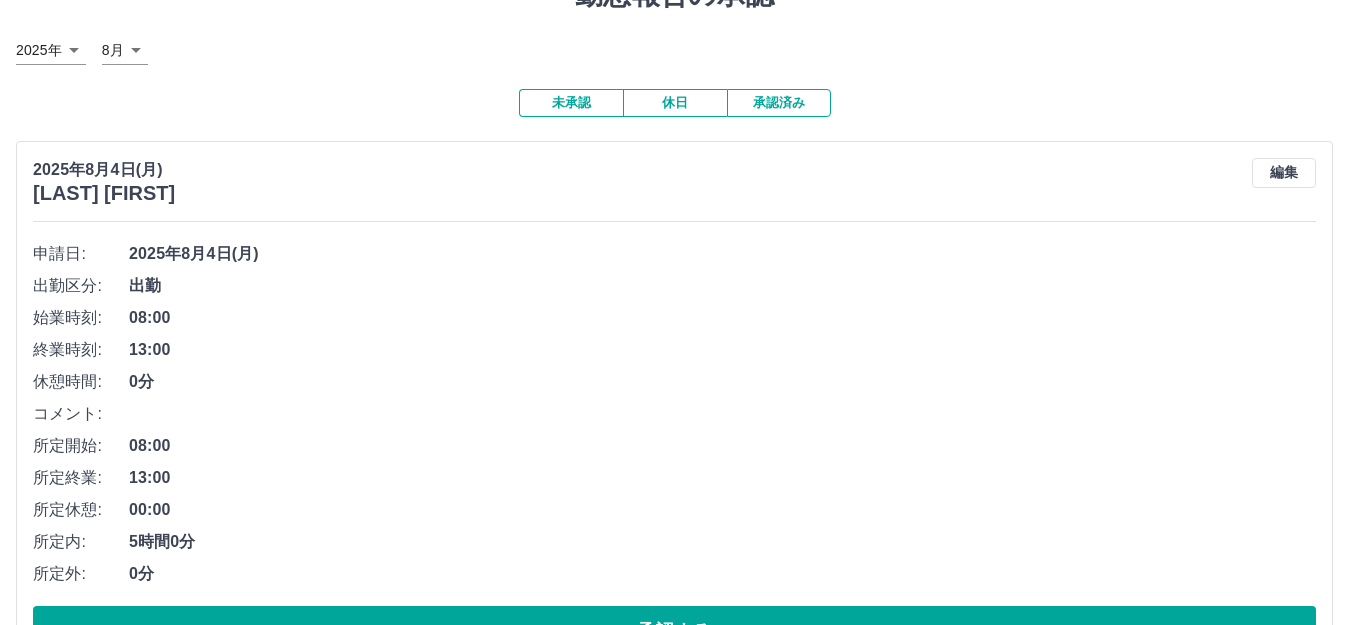 scroll, scrollTop: 400, scrollLeft: 0, axis: vertical 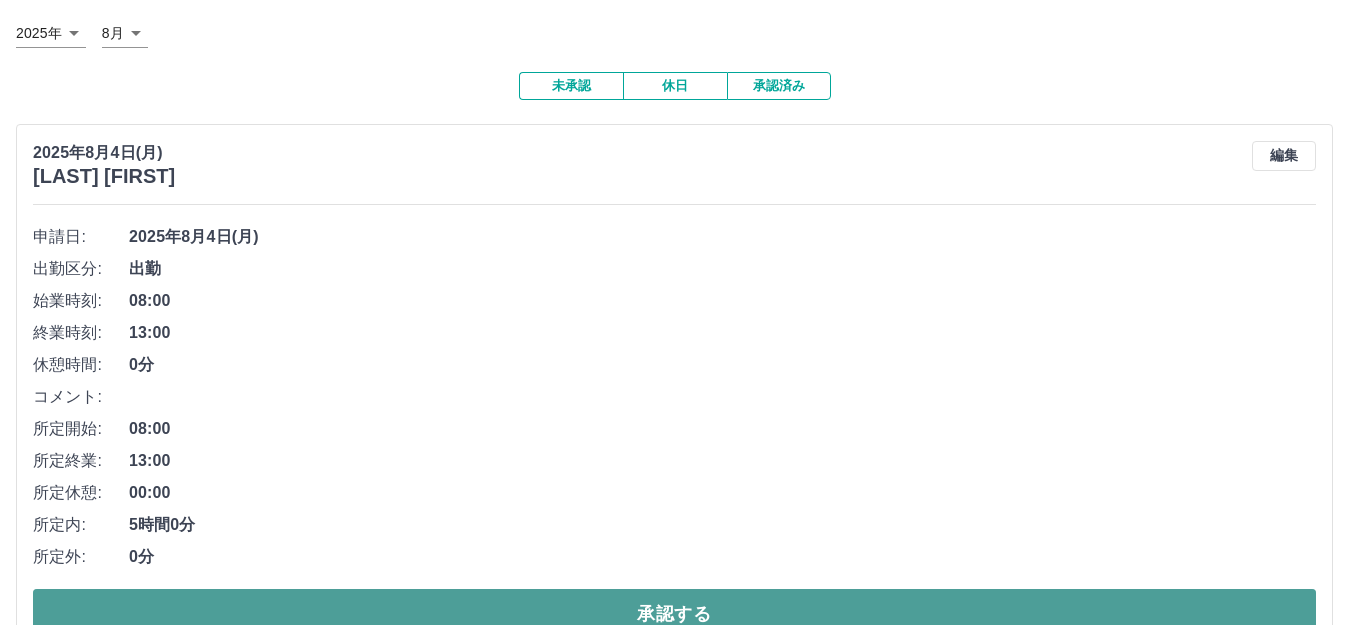 click on "承認する" at bounding box center (674, 614) 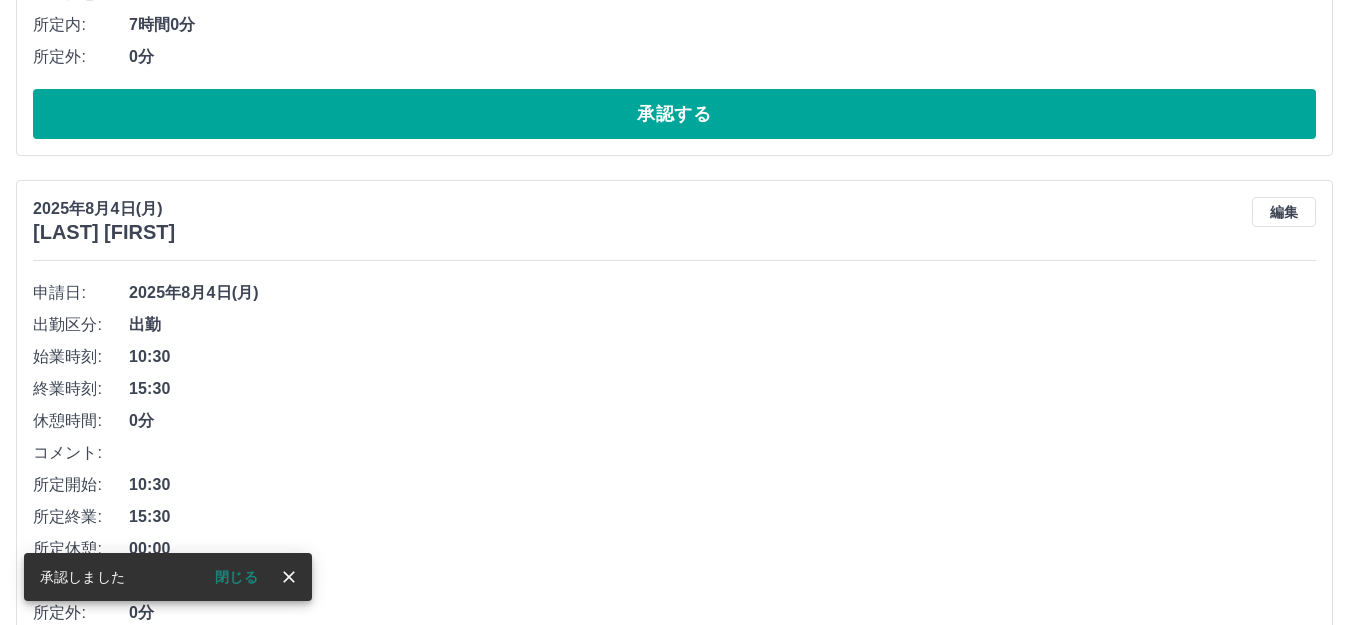 scroll, scrollTop: 344, scrollLeft: 0, axis: vertical 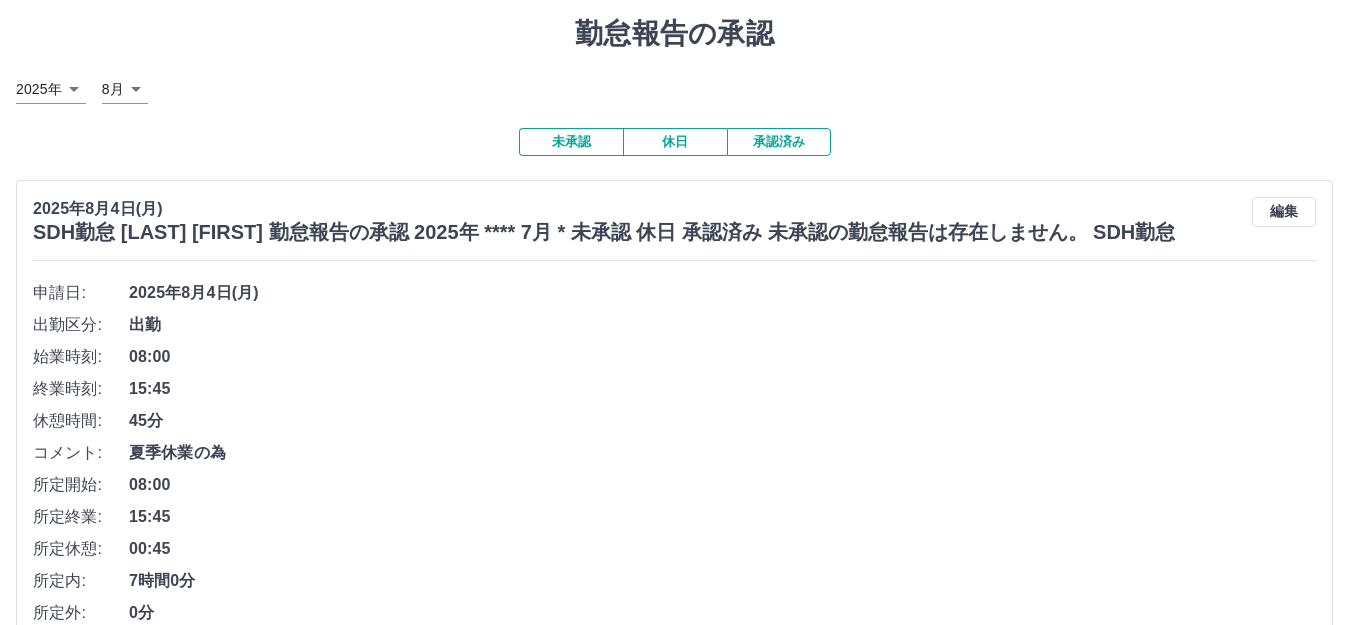 click on "承認する" at bounding box center (674, 670) 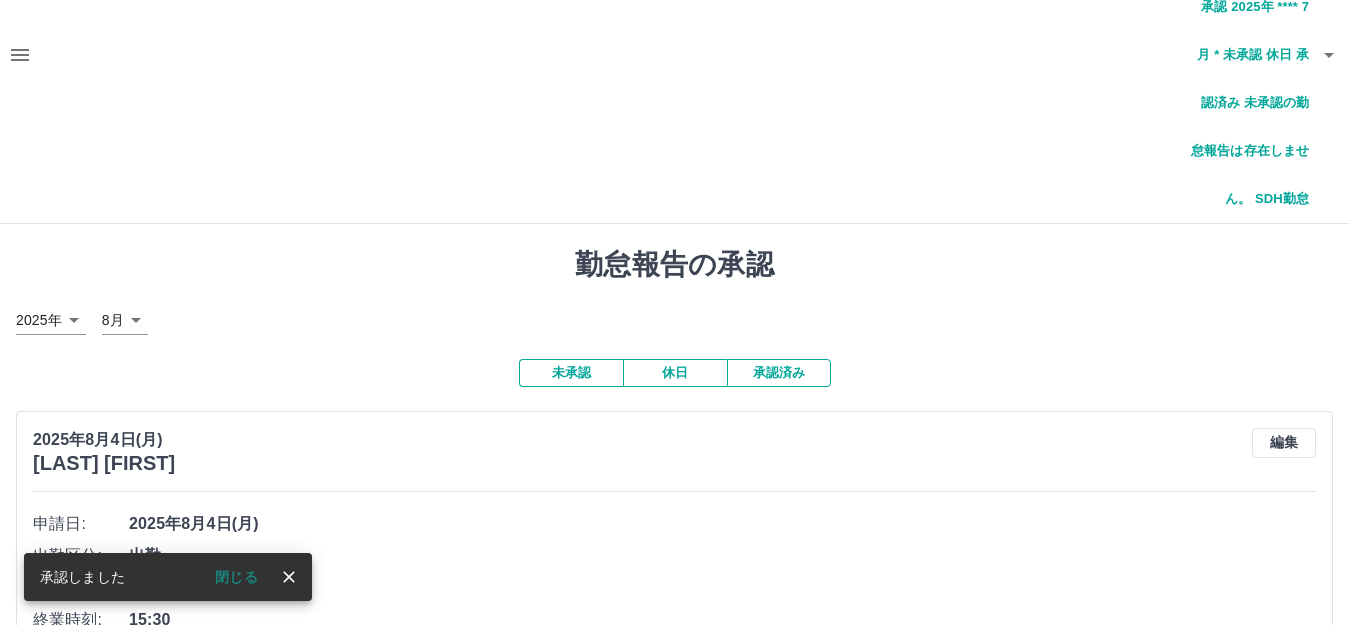 scroll, scrollTop: 200, scrollLeft: 0, axis: vertical 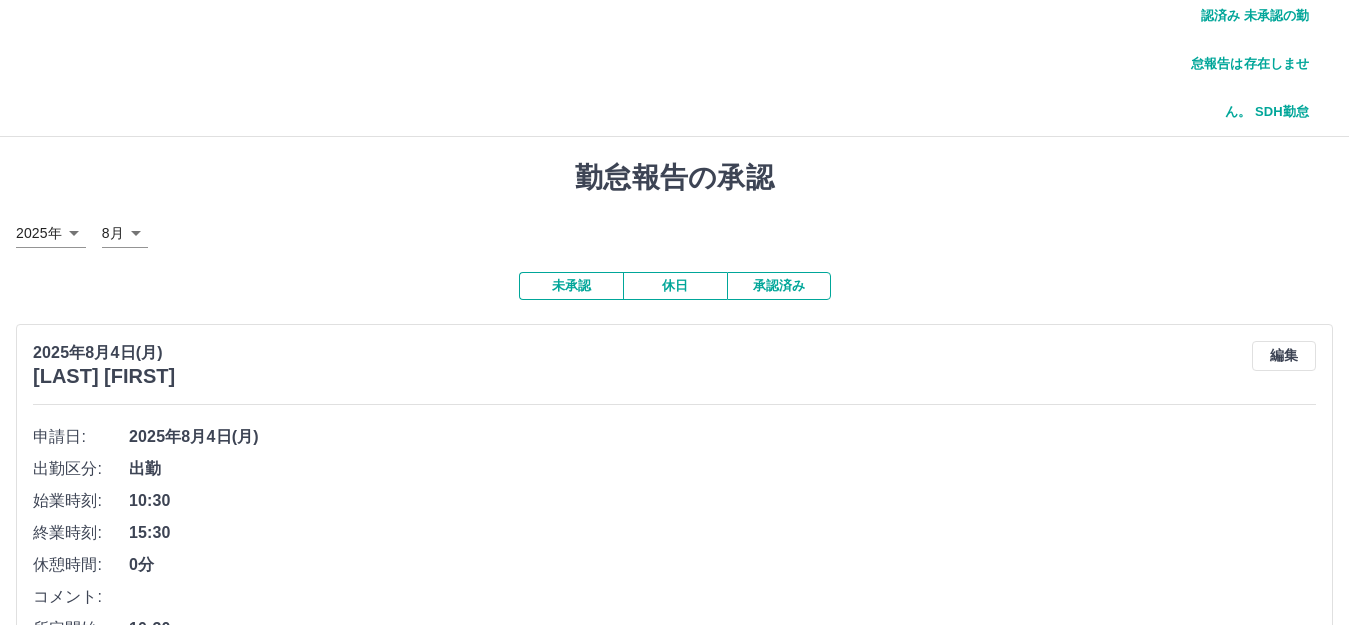 click on "承認する" at bounding box center (674, 814) 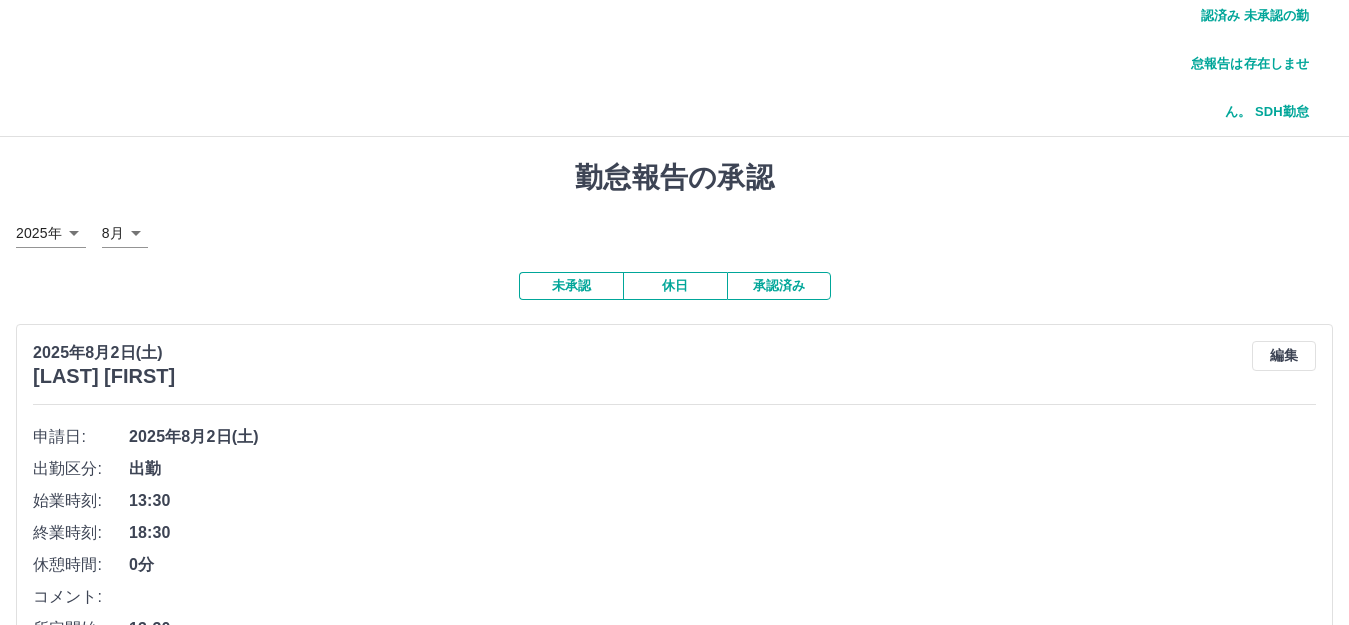 click on "承認する" at bounding box center [674, 814] 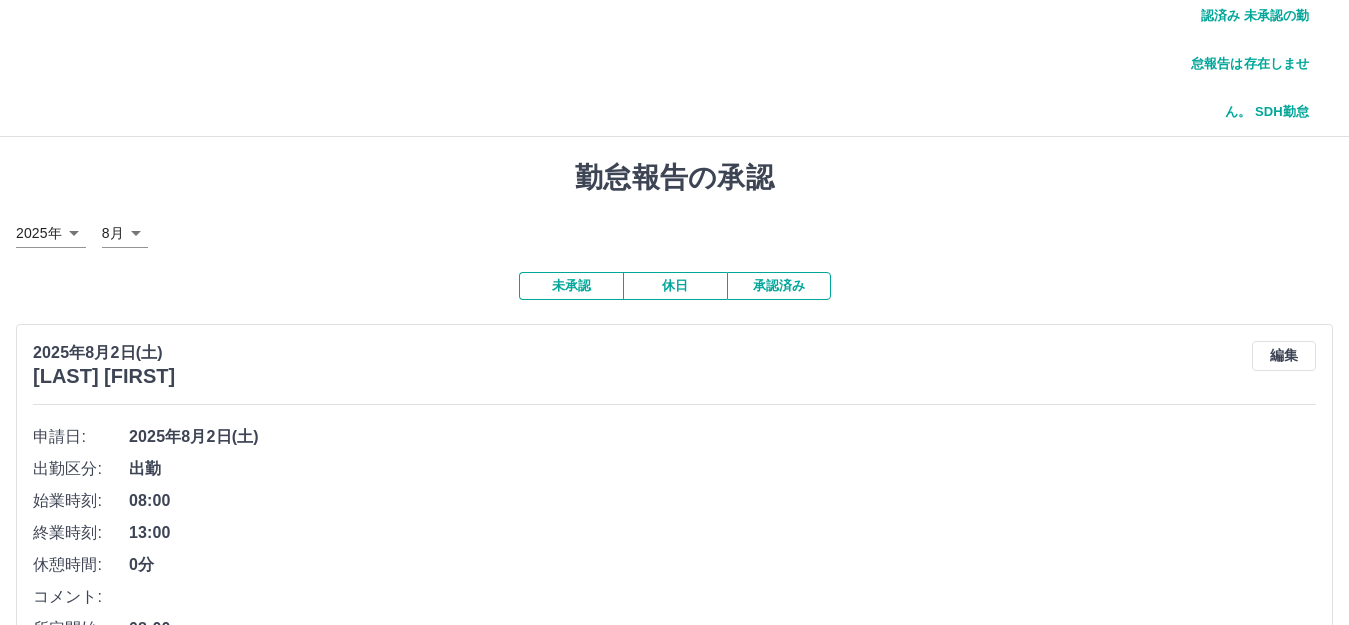 click on "承認する" at bounding box center [674, 814] 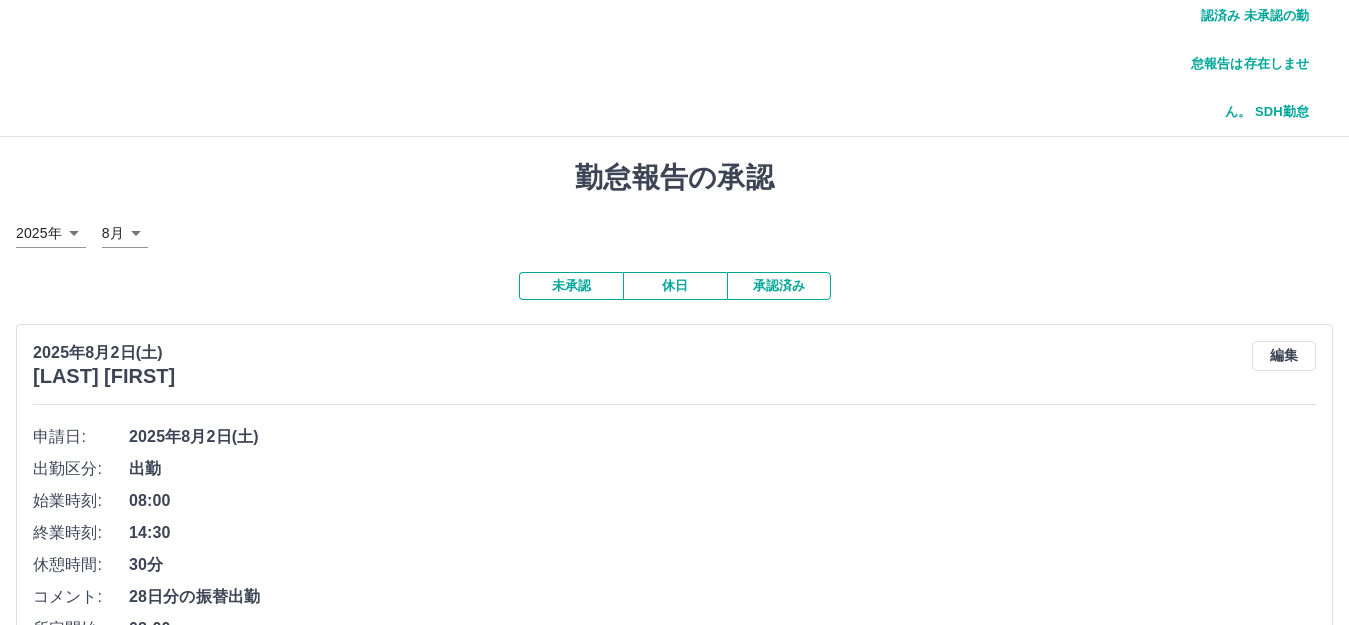 click on "承認する" at bounding box center [674, 814] 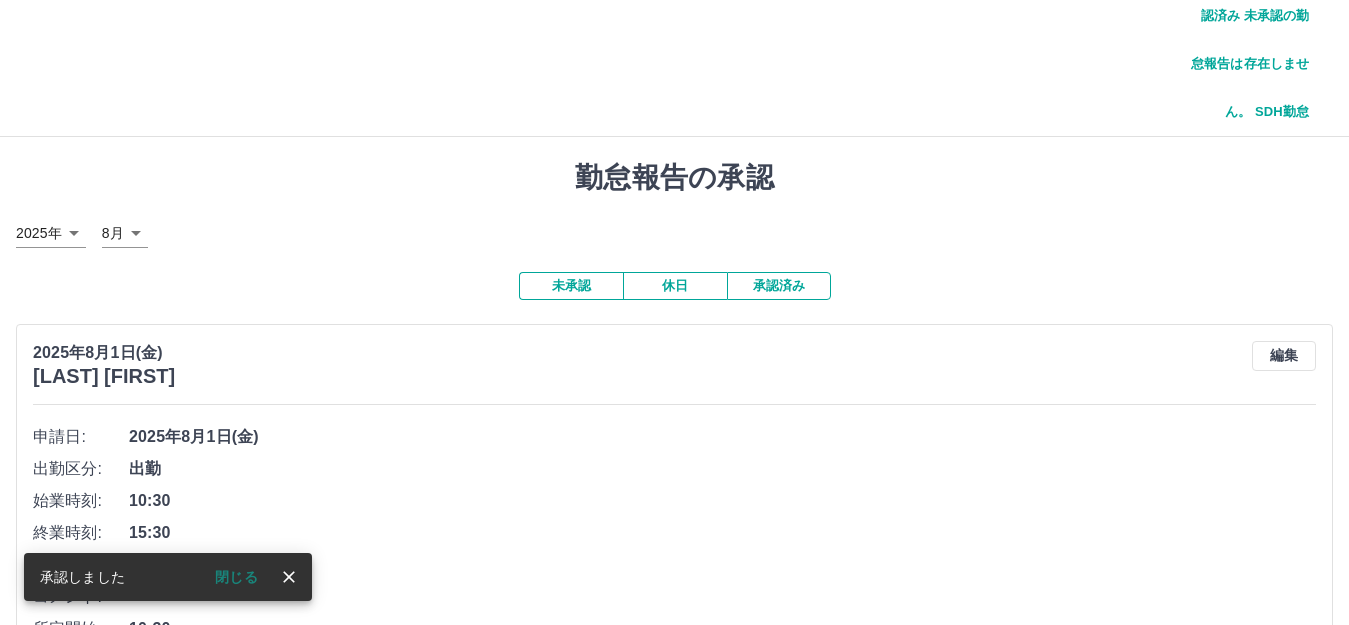 click on "承認する" at bounding box center [674, 814] 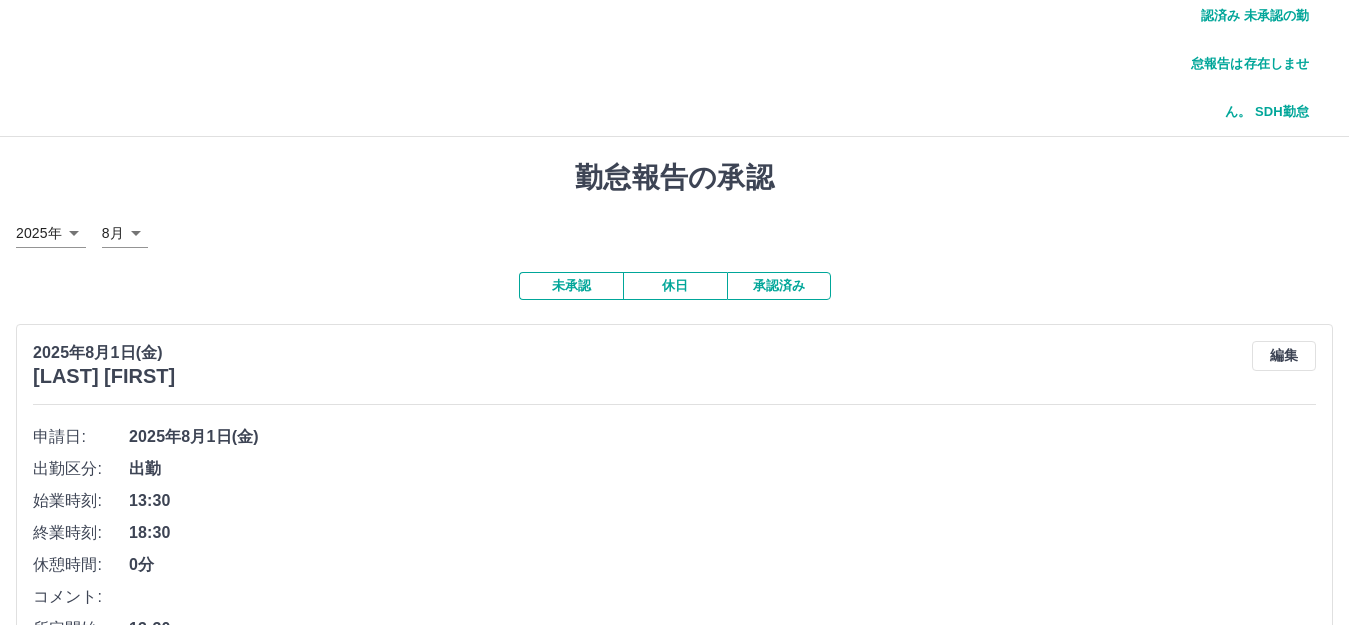 click on "承認する" at bounding box center [674, 814] 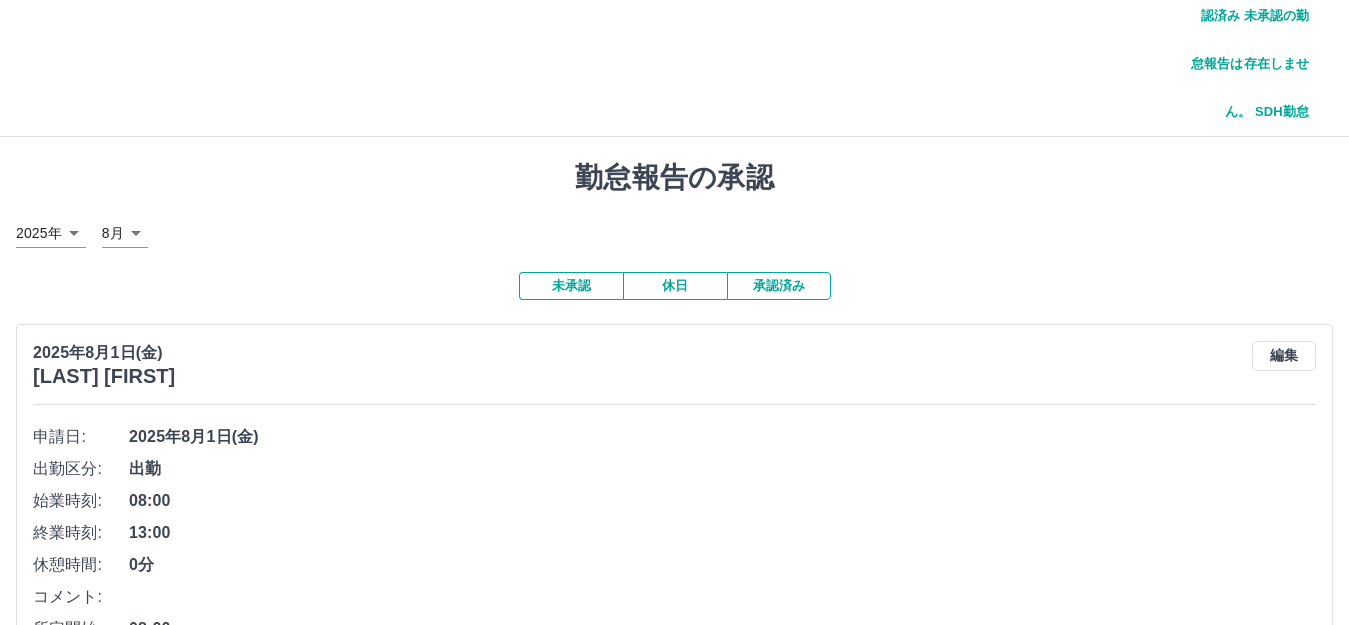 click on "承認する" at bounding box center [674, 814] 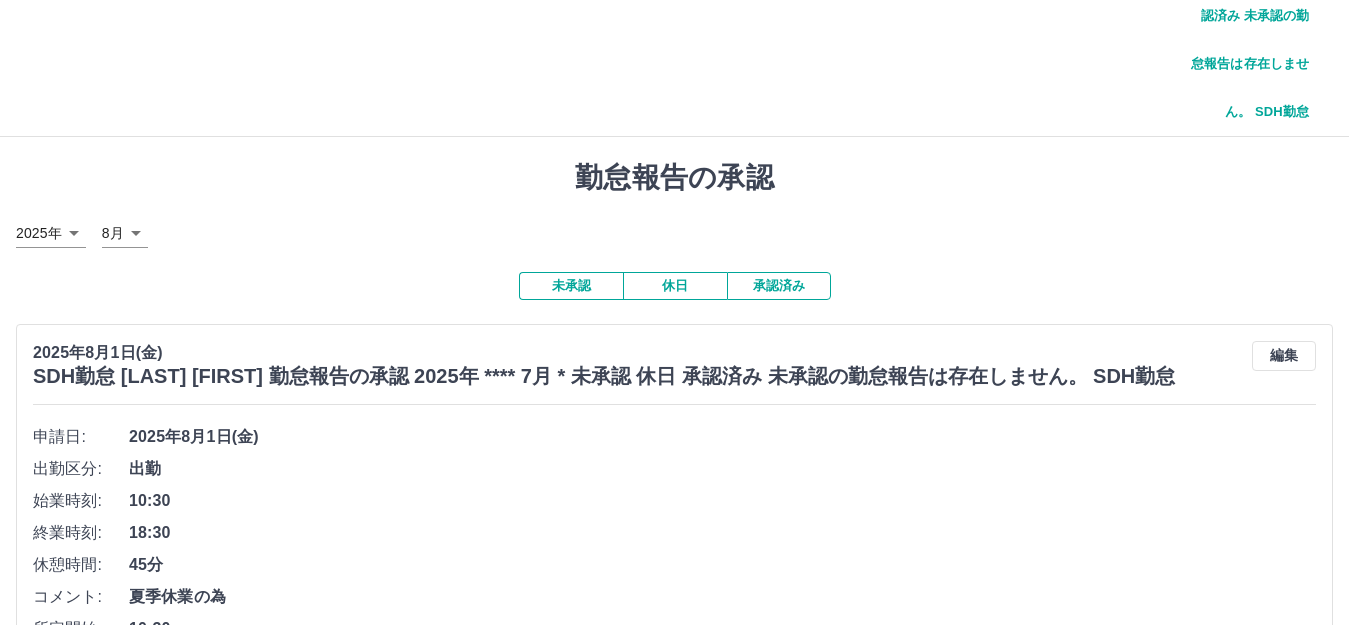 click on "承認する" at bounding box center [674, 814] 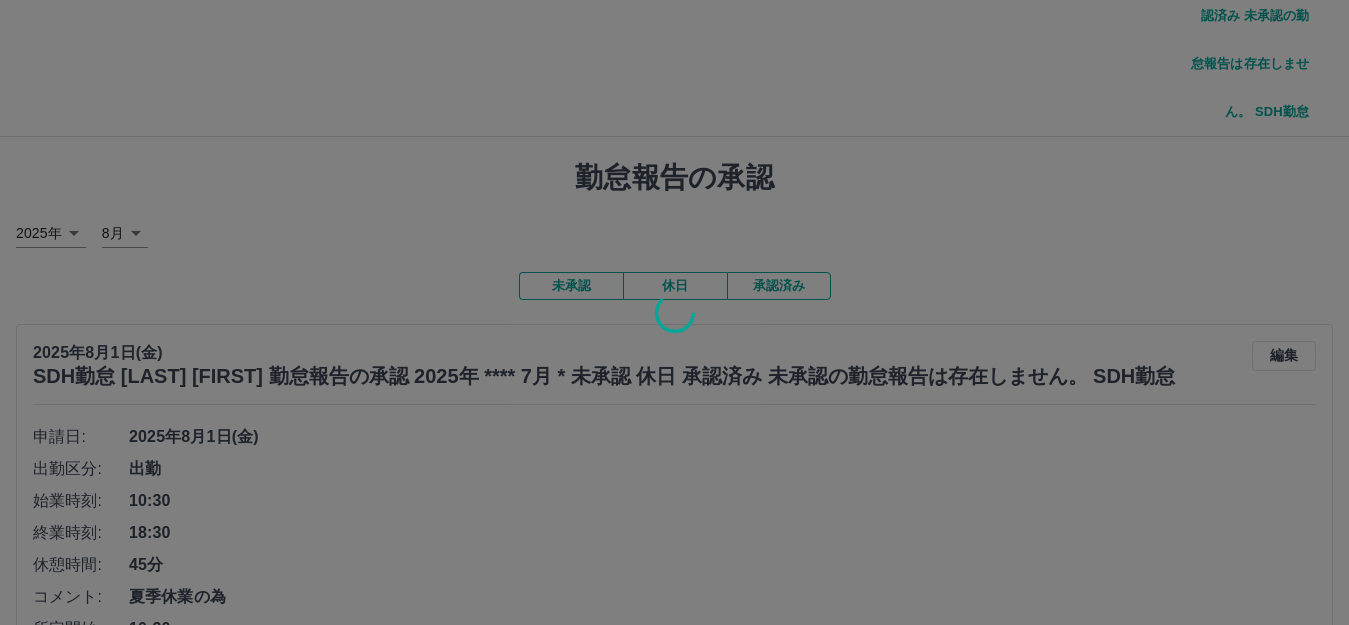 scroll, scrollTop: 169, scrollLeft: 0, axis: vertical 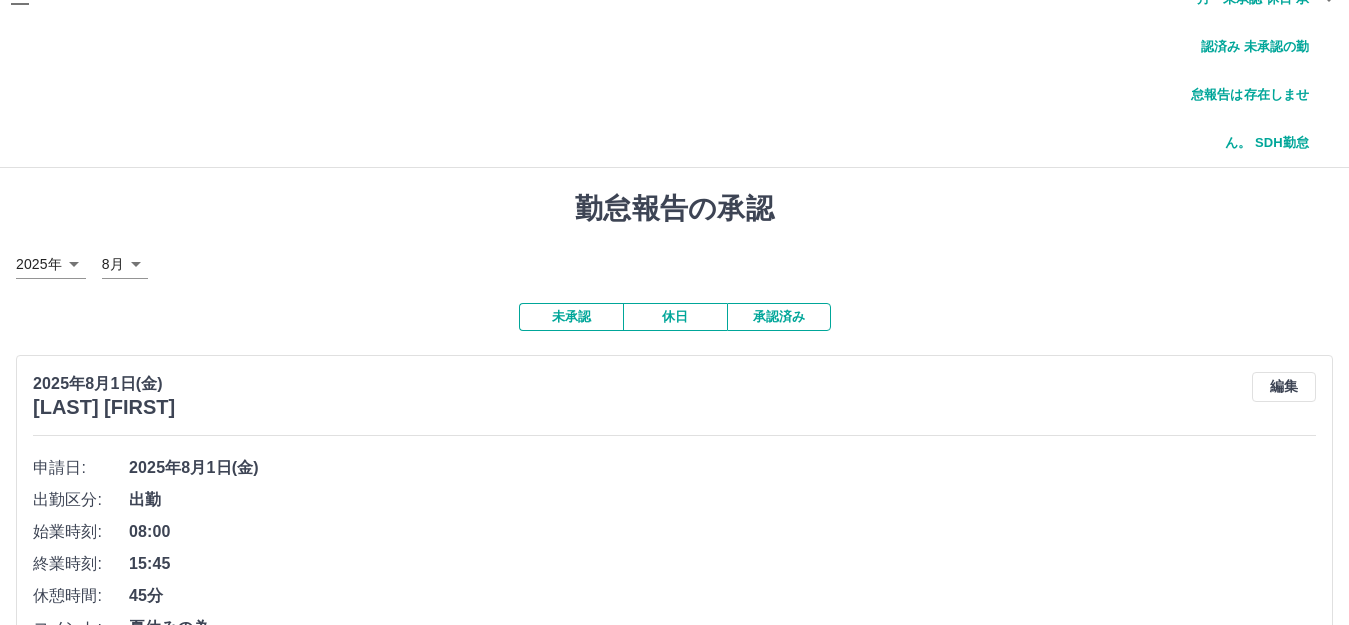 click on "承認する" at bounding box center [674, 845] 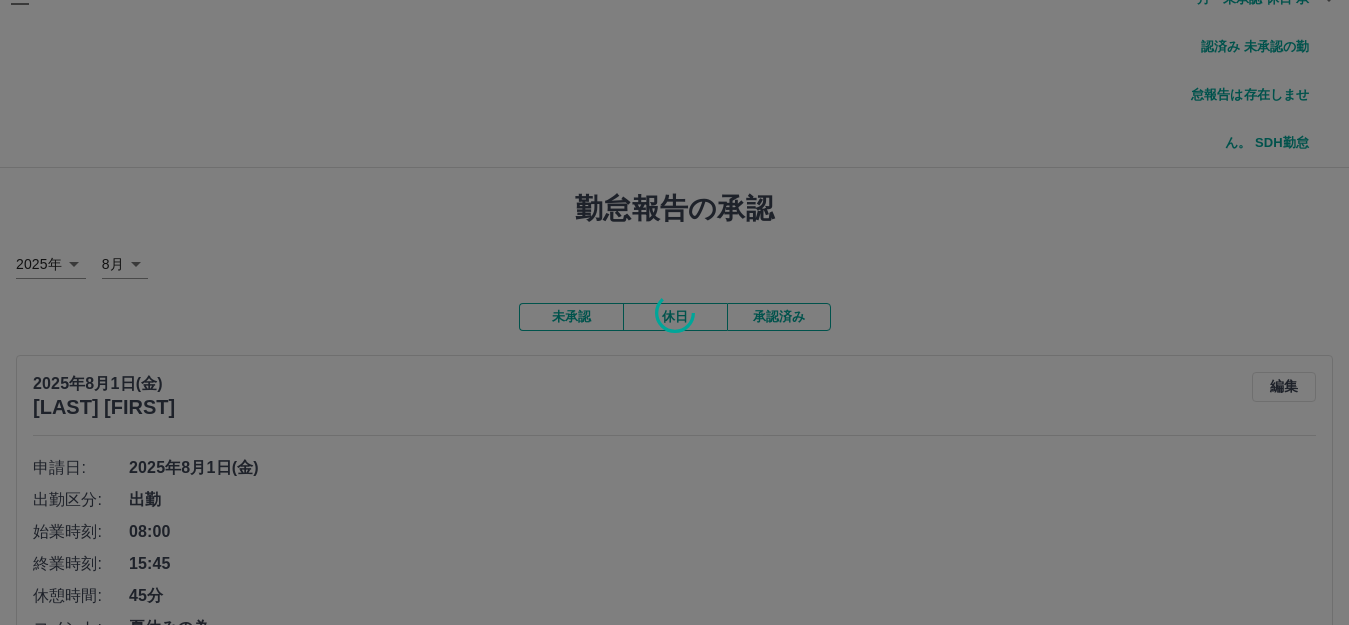scroll, scrollTop: 0, scrollLeft: 0, axis: both 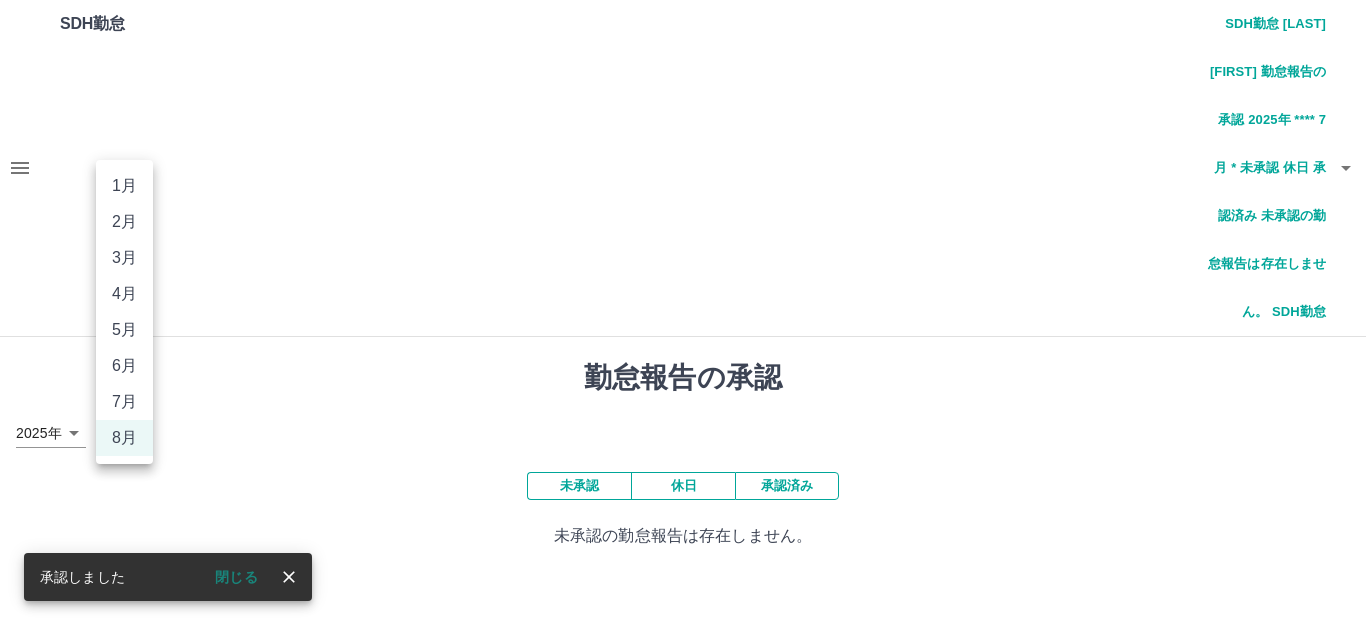 click on "SDH勤怠 [LAST] [FIRST] 承認しました 閉じる 勤怠報告の承認 2025年 **** 8月 * 未承認 休日 承認済み 未承認の勤怠報告は存在しません。 SDH勤怠 1月 2月 3月 4月 5月 6月 7月 8月" at bounding box center (683, 286) 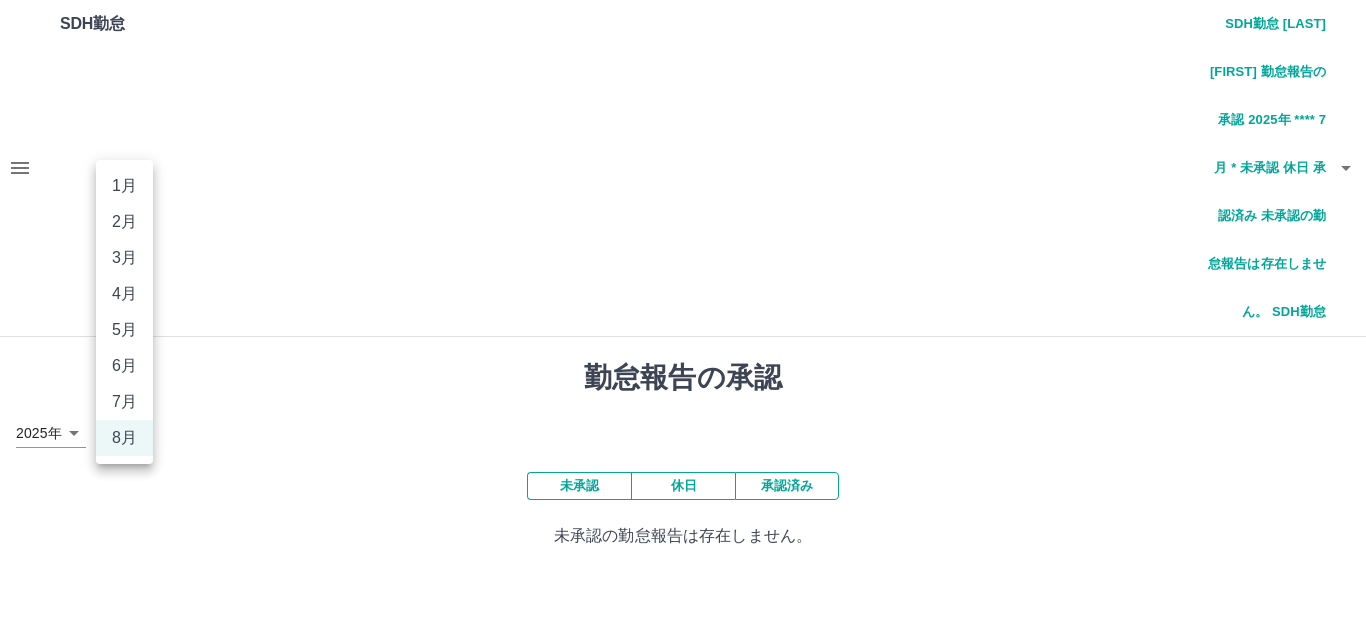 click on "7月" at bounding box center (124, 402) 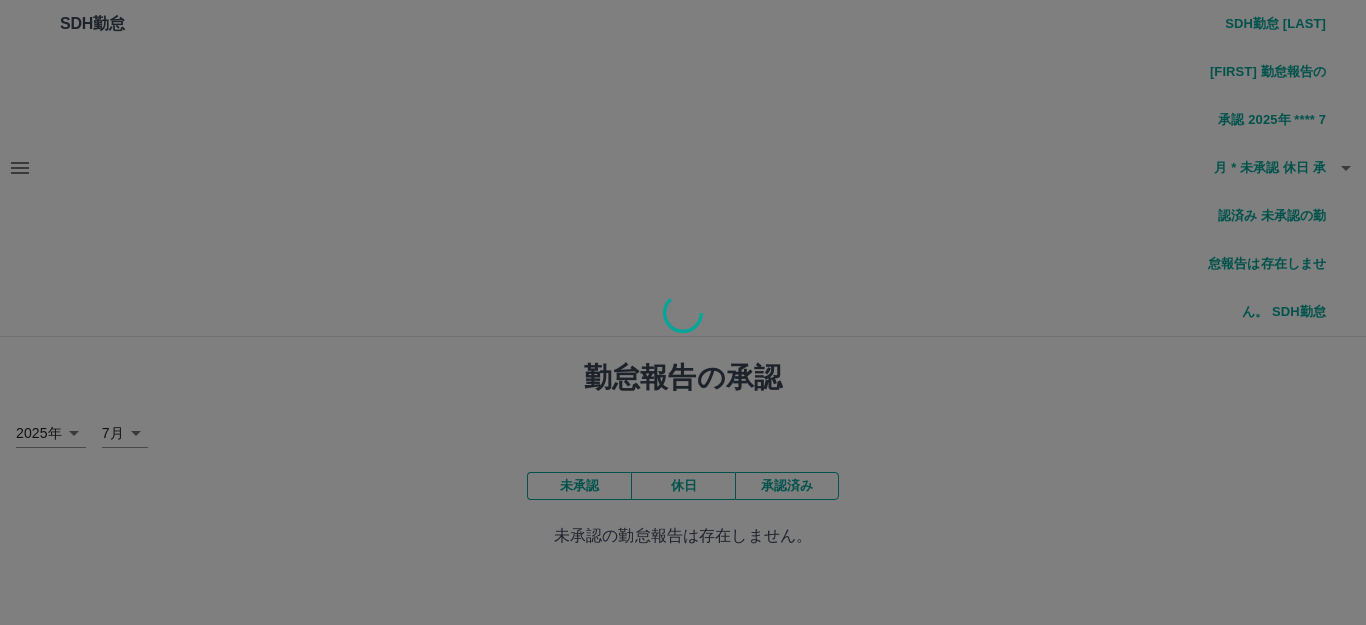 click at bounding box center [683, 312] 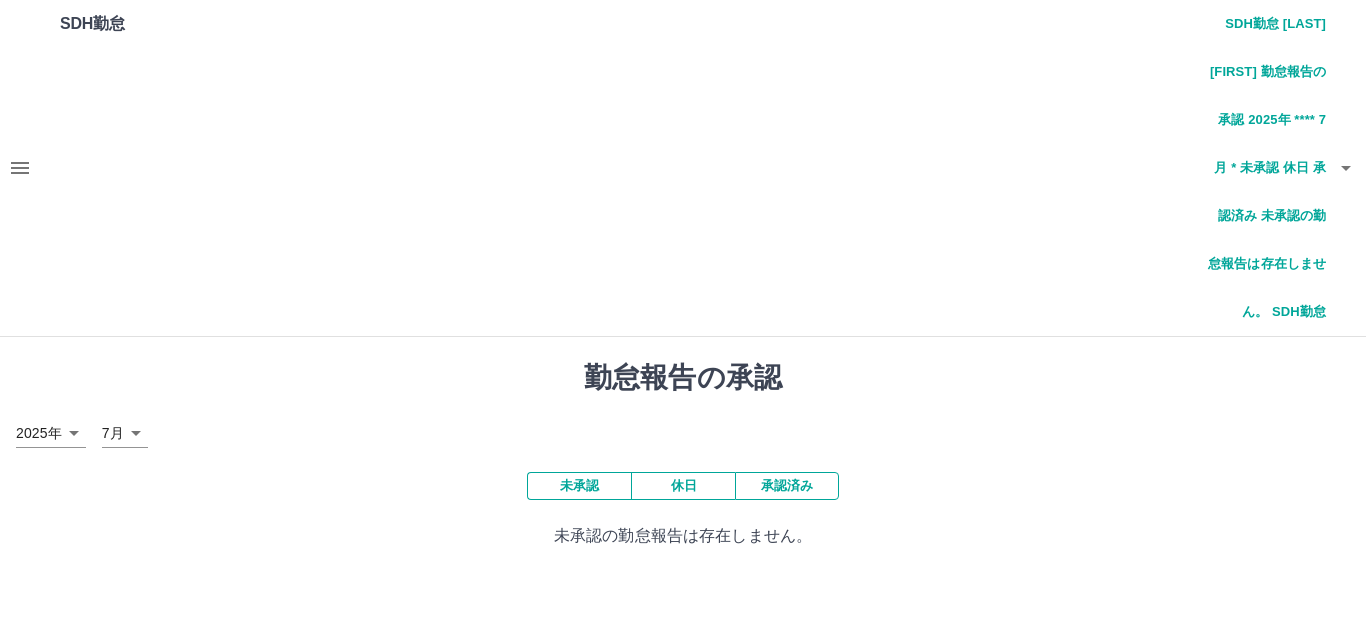 click on "未承認" at bounding box center [579, 486] 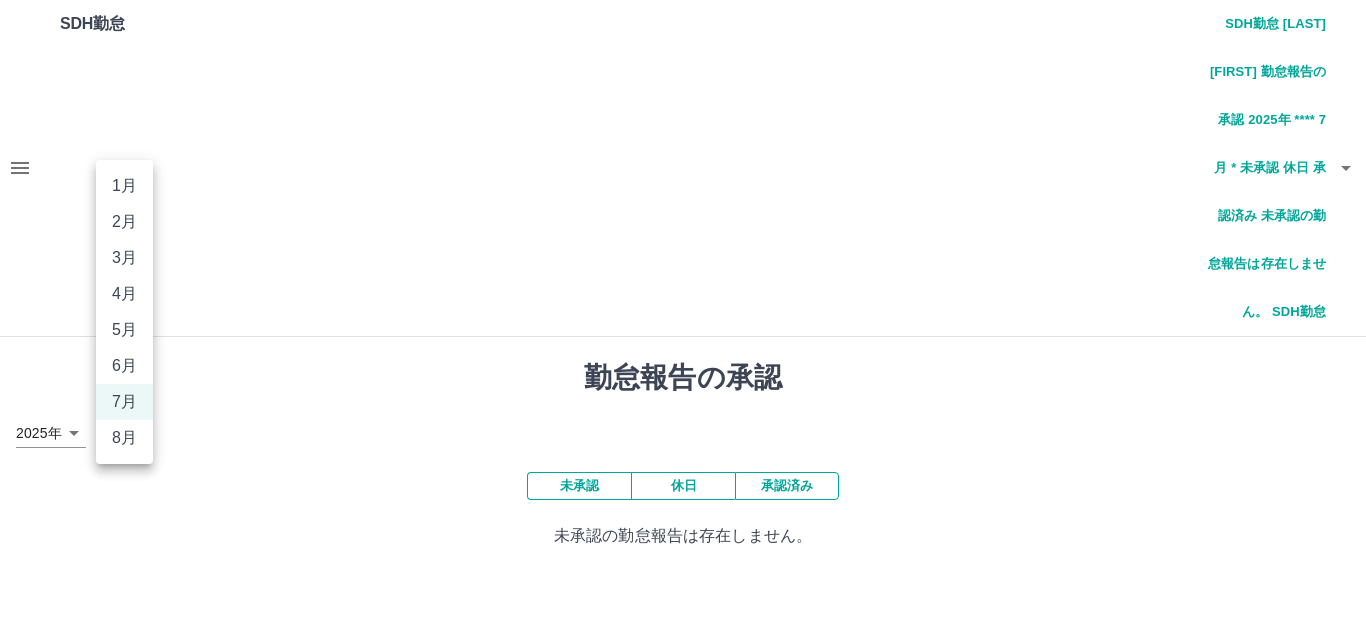 click on "7月" at bounding box center [124, 402] 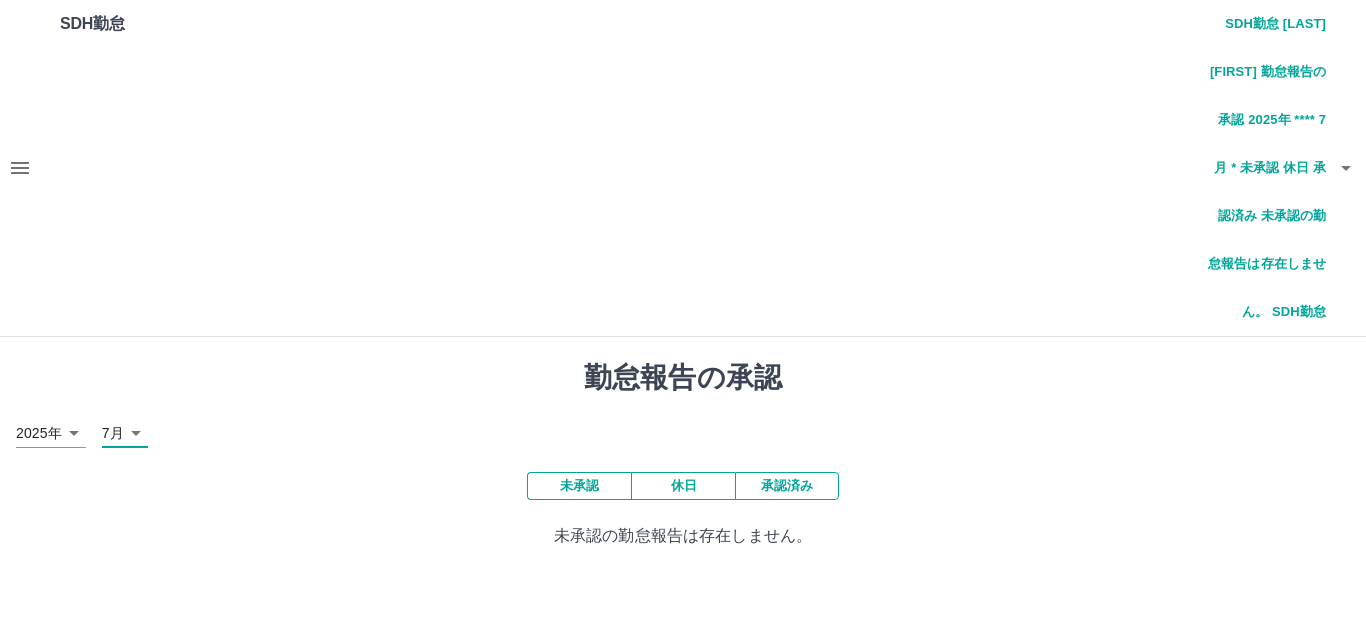 click on "未承認" at bounding box center (579, 486) 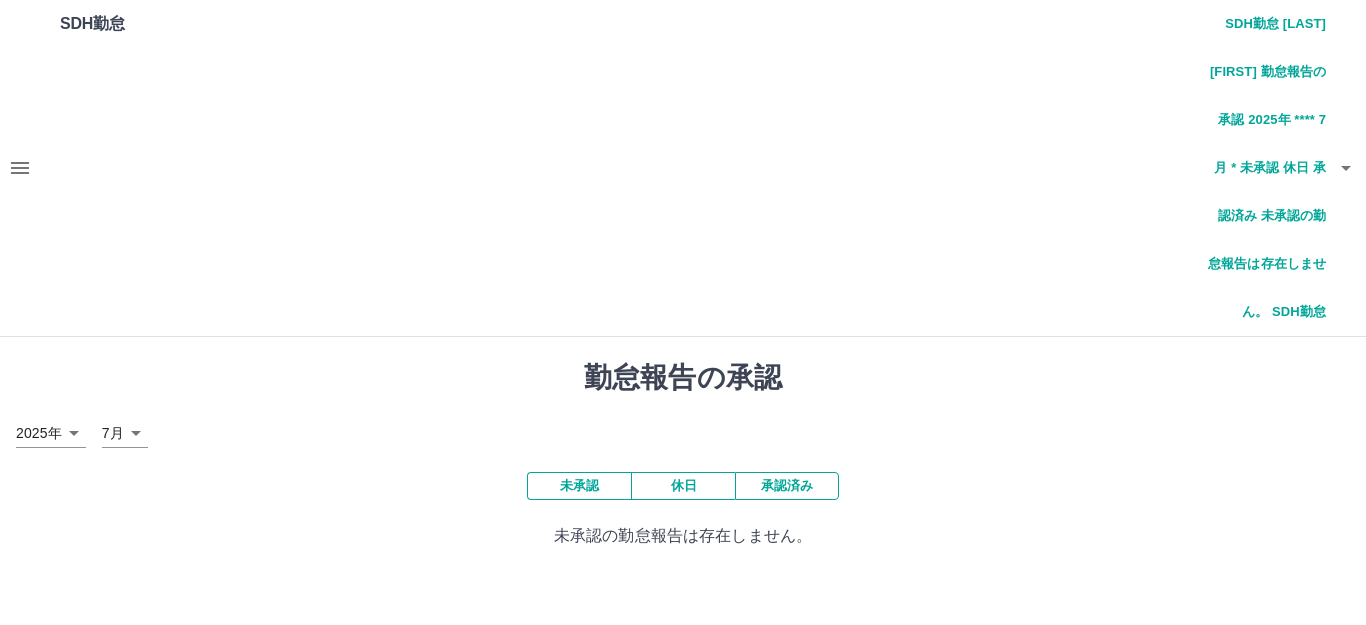 click on "承認済み" at bounding box center [787, 486] 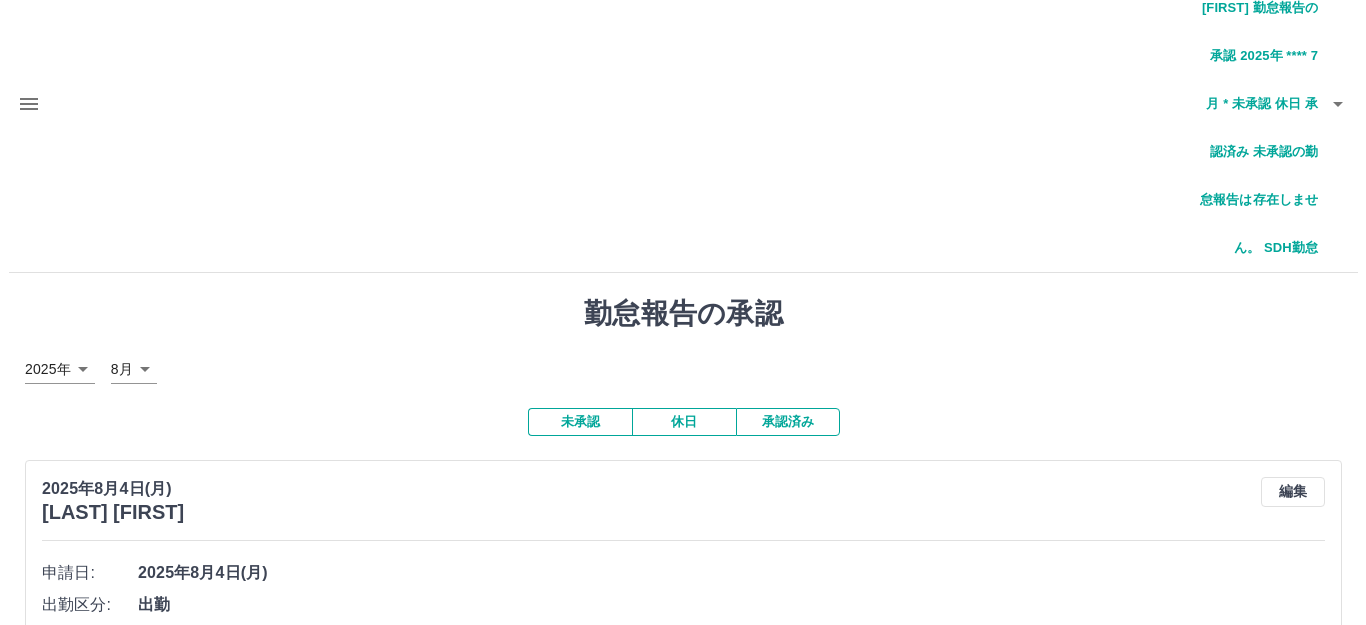 scroll, scrollTop: 100, scrollLeft: 0, axis: vertical 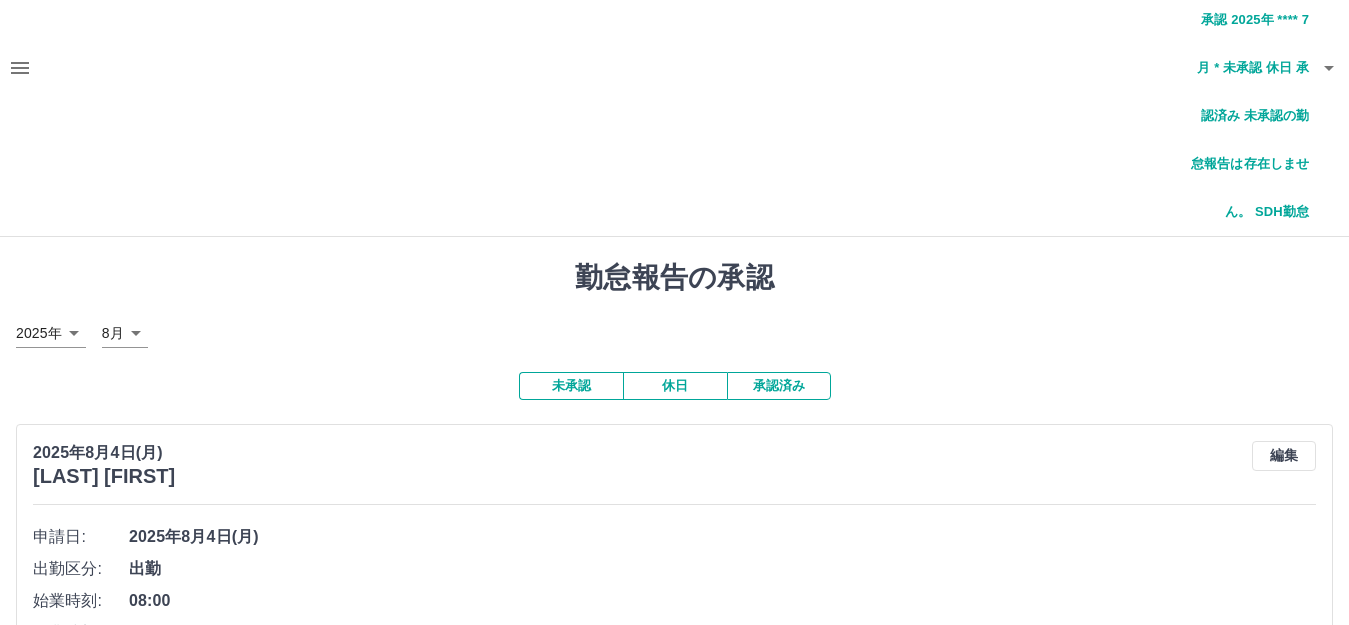 click on "SDH勤怠 [LAST] [FIRST] 勤怠報告の承認 2025年 **** 8月 * 未承認 休日 承認済み 2025年8月4日(月) [LAST] [FIRST] 編集 申請日: 2025年8月4日(月) 出勤区分: 出勤 始業時刻: 08:00 終業時刻: 13:00 休憩時間: 0分 コメント: 所定開始: 08:00 所定終業: 13:00 所定休憩: 00:00 所定内: 5時間0分 所定外: 0分 承認済 2025年8月4日(月) [LAST] [FIRST] 編集 申請日: 2025年8月4日(月) 出勤区分: 出勤 始業時刻: 08:00 終業時刻: 15:45 休憩時間: 45分 コメント: 夏季休業の為 所定開始: 08:00 所定終業: 15:45 所定休憩: 00:45 所定内: 7時間0分 所定外: 0分 承認済 2025年8月4日(月) [LAST] [FIRST] 編集 申請日: 2025年8月4日(月) 出勤区分: 出勤 始業時刻: 10:30 終業時刻: 15:30 休憩時間: 0分 コメント: 所定開始: 10:30 所定終業: 15:30 所定休憩: 00:00 所定内: 5時間0分 所定外: 0分 承認済 2025年8月2日(土) [LAST] [FIRST] 編集 申請日:" at bounding box center (674, 3221) 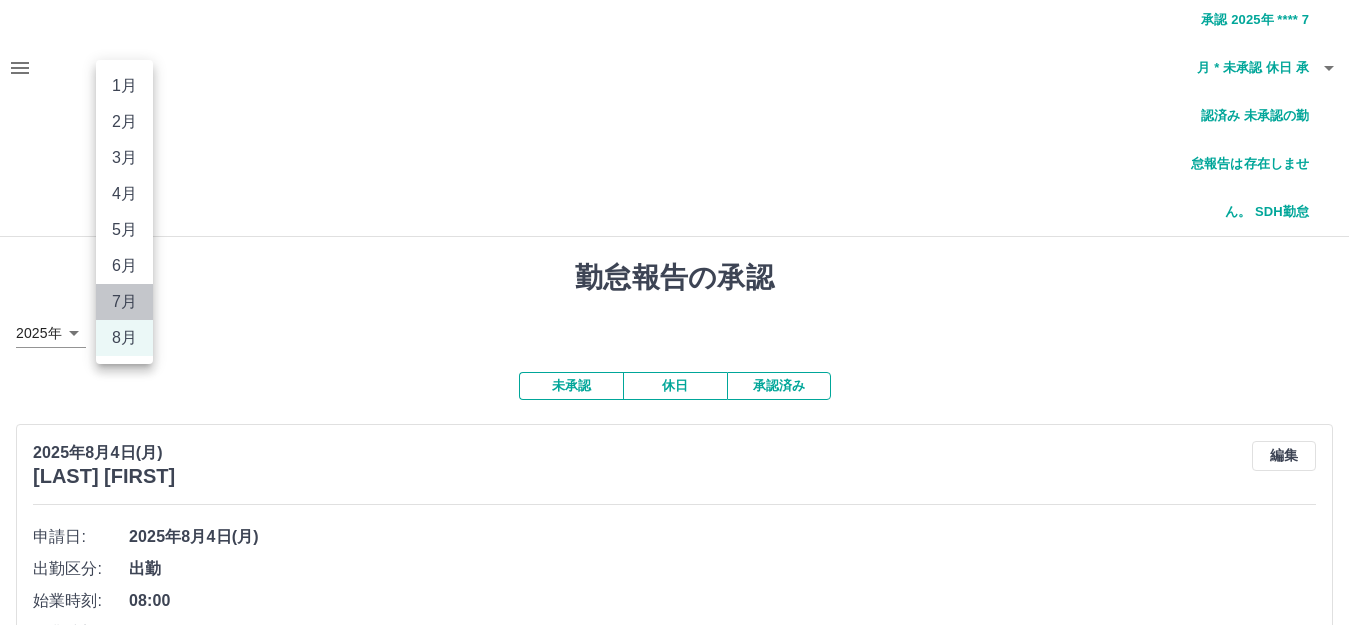 click on "7月" at bounding box center (124, 302) 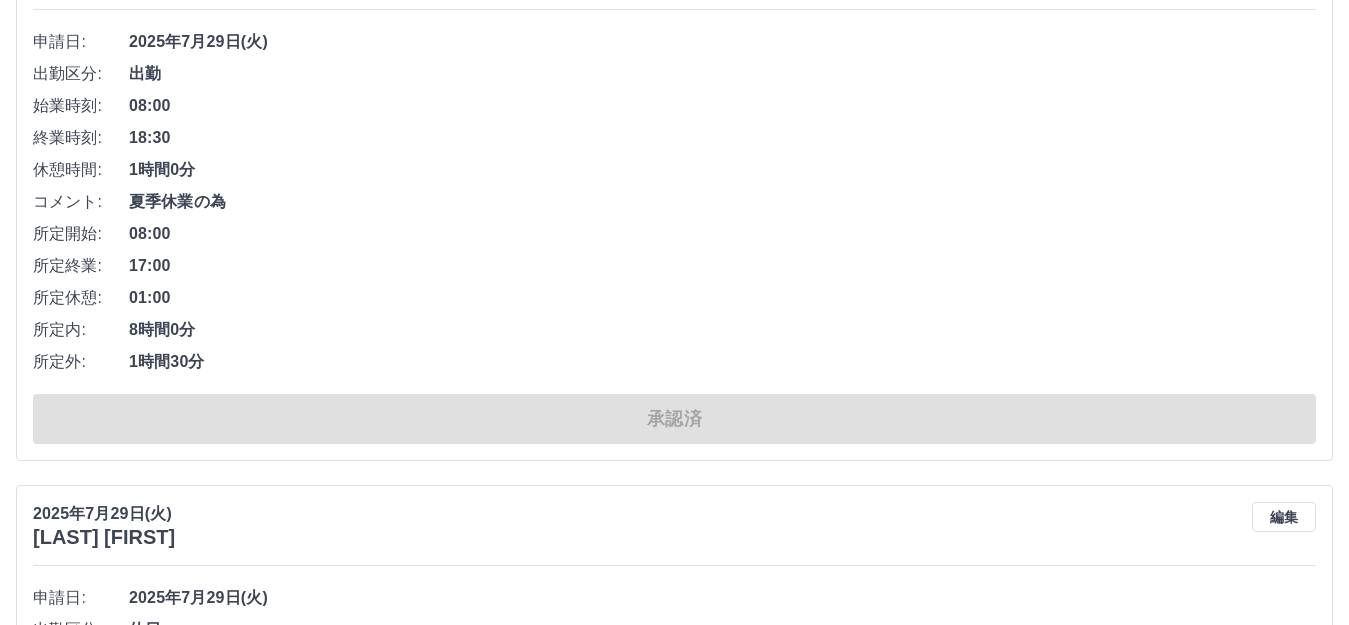 scroll, scrollTop: 8500, scrollLeft: 0, axis: vertical 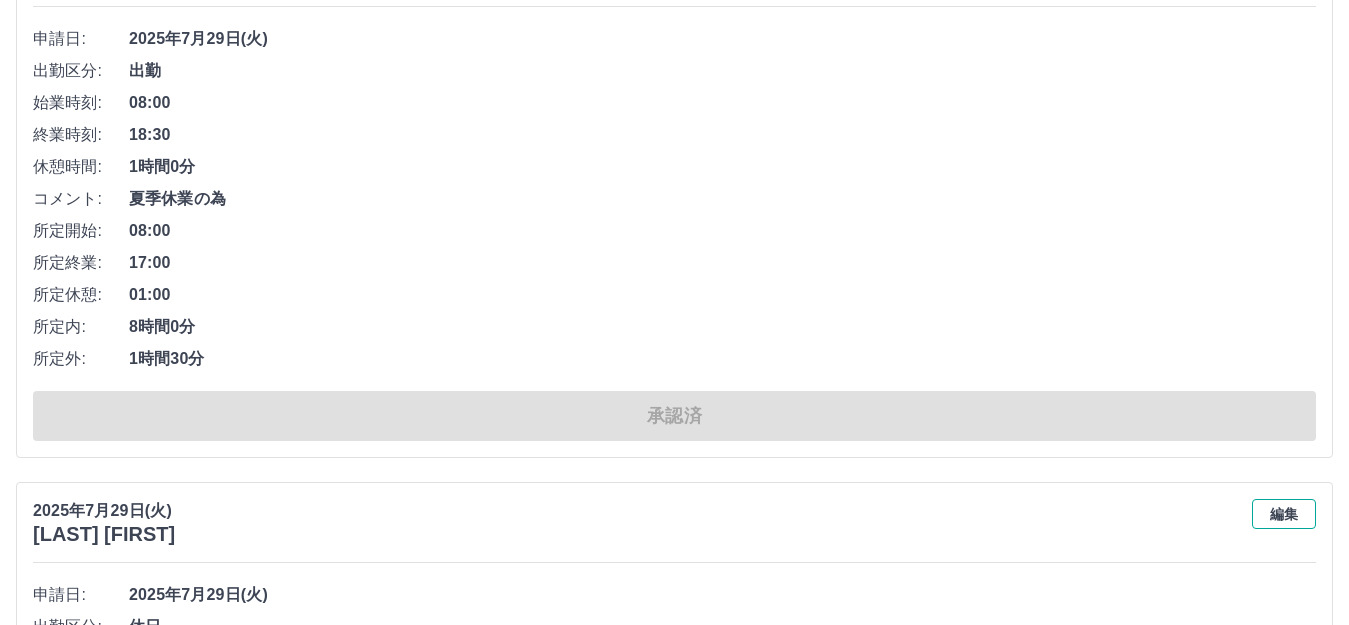 click on "編集" at bounding box center [1284, 514] 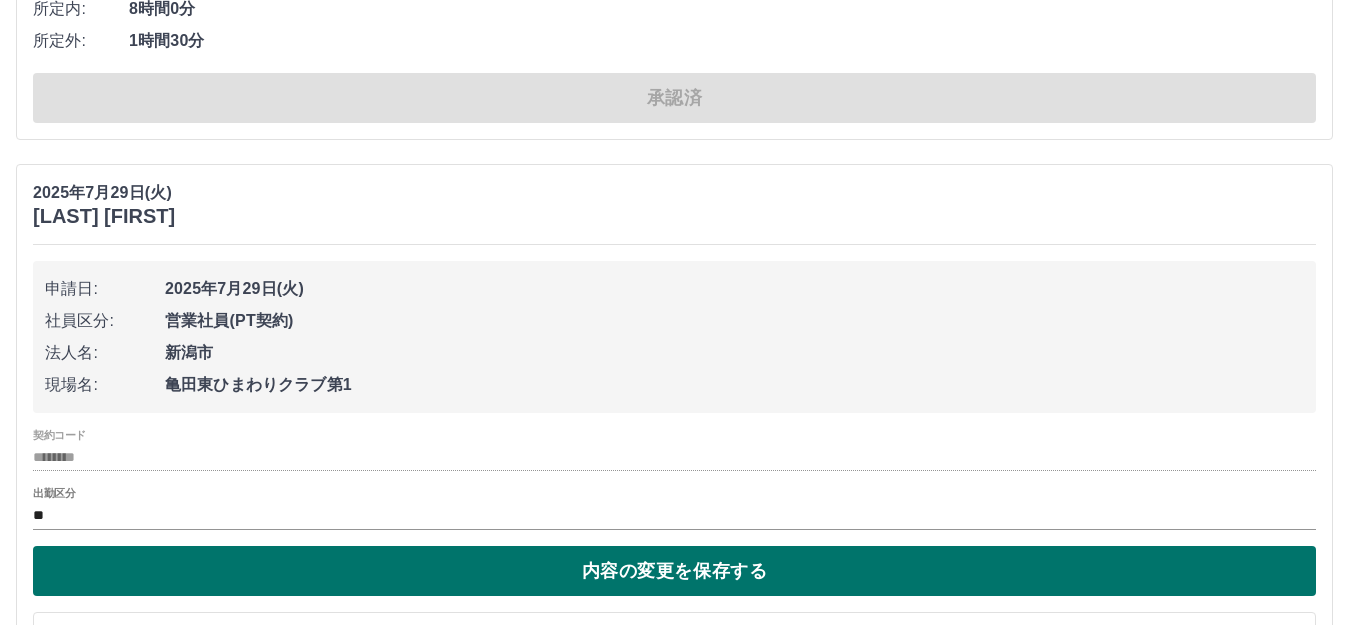 scroll, scrollTop: 8800, scrollLeft: 0, axis: vertical 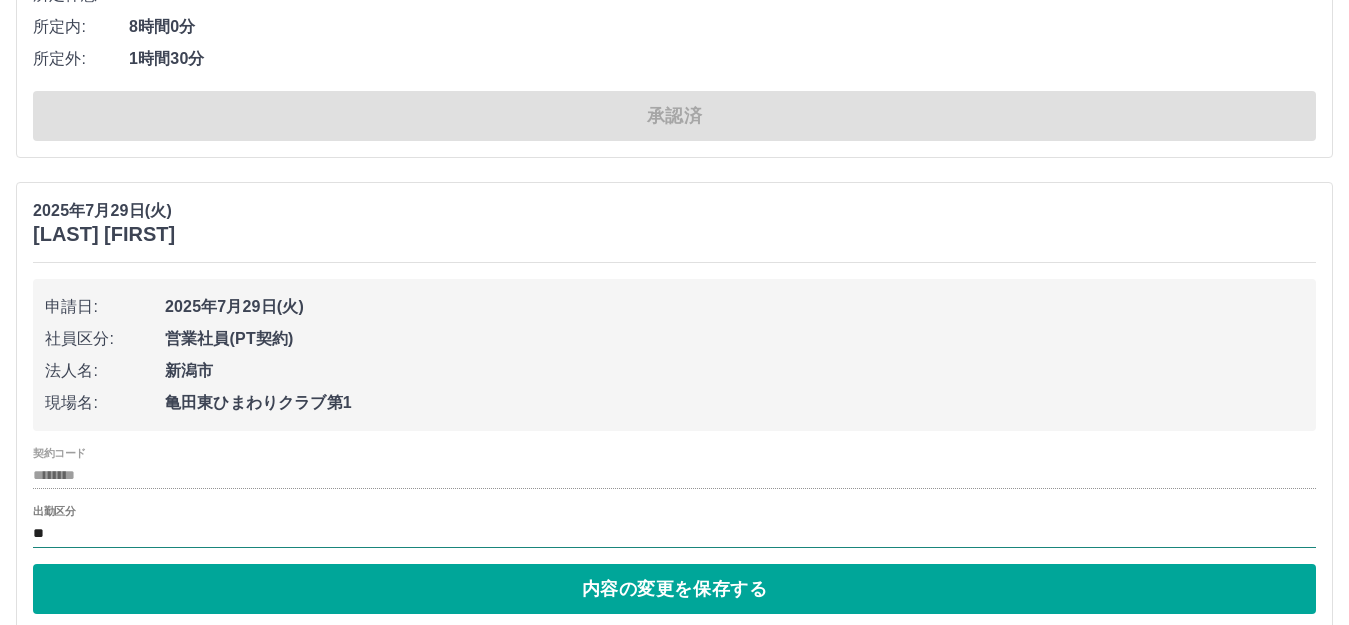 click on "**" at bounding box center [674, 533] 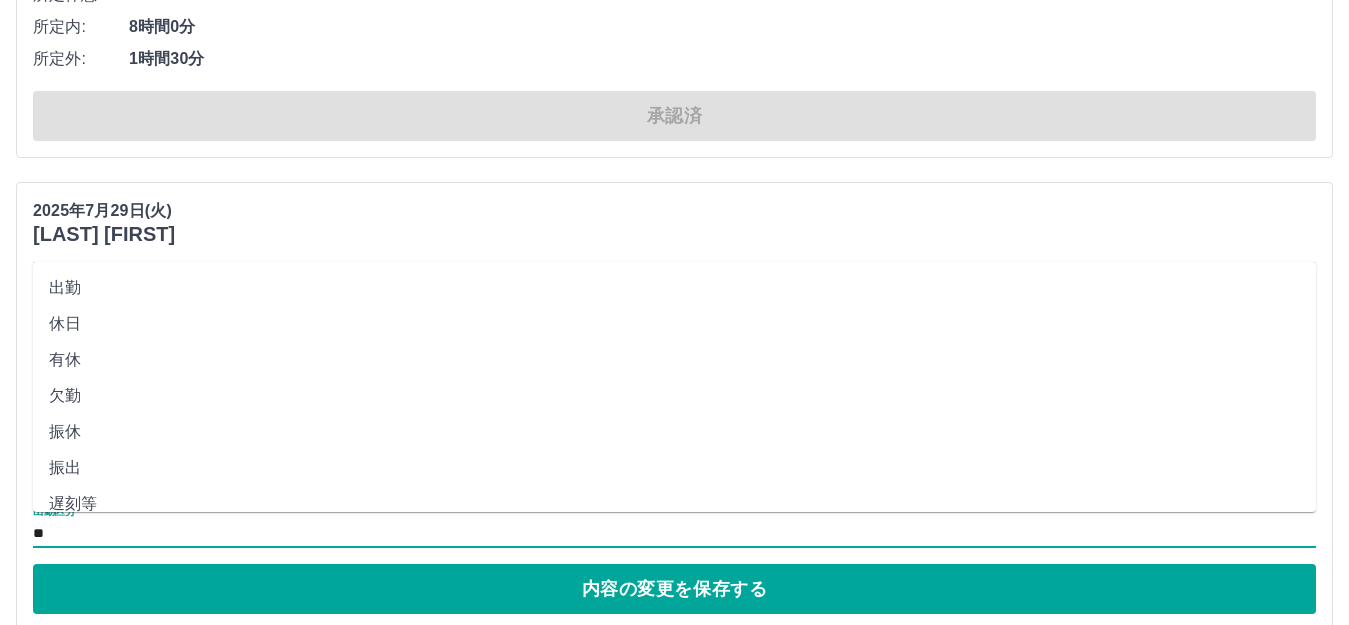 click on "有休" at bounding box center [674, 360] 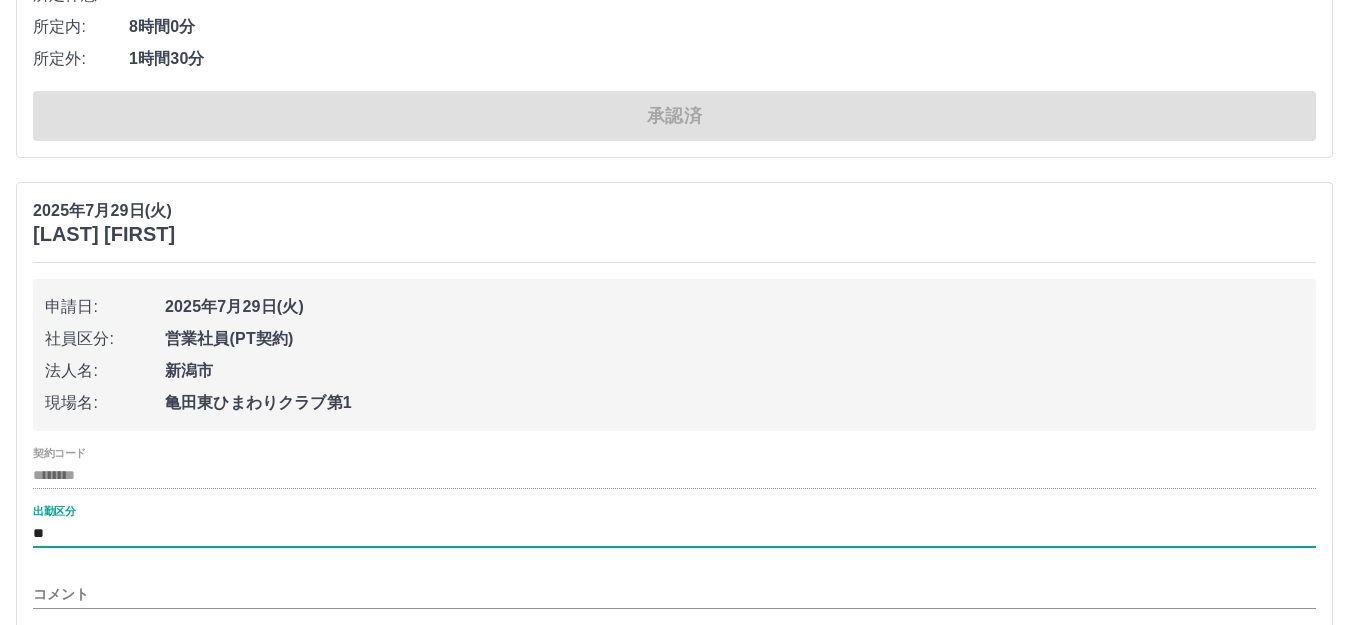 click on "内容の変更を保存する" at bounding box center (674, 653) 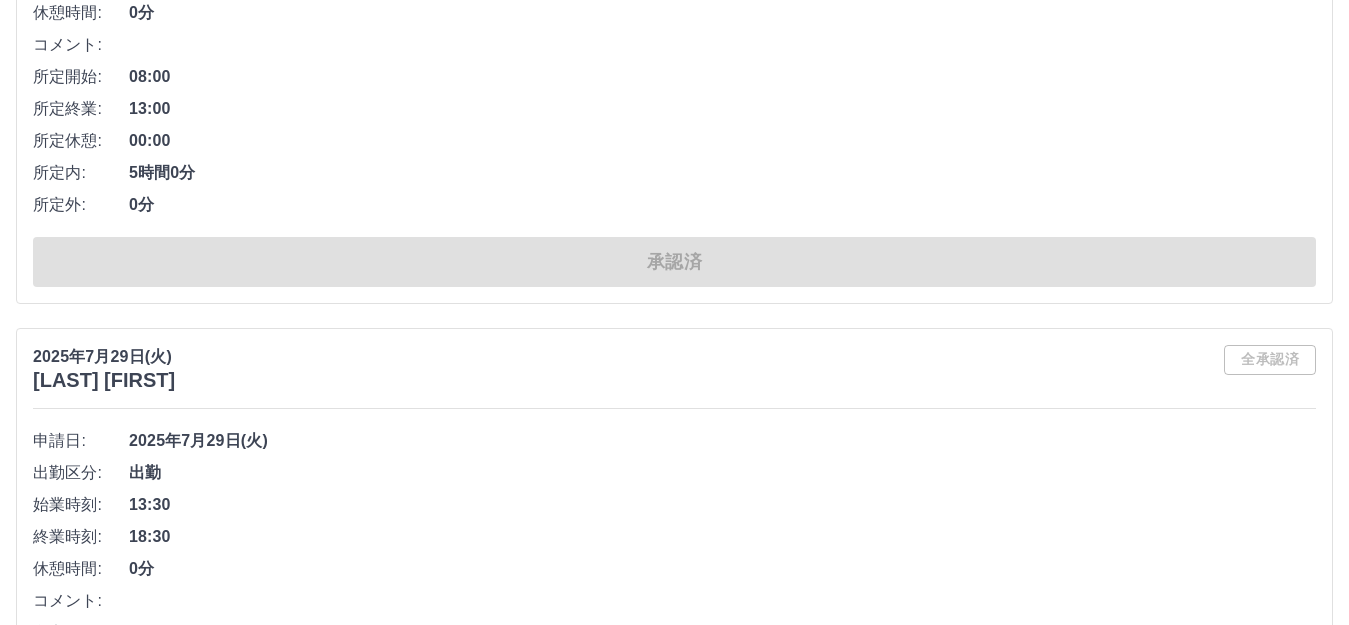 scroll, scrollTop: 10800, scrollLeft: 0, axis: vertical 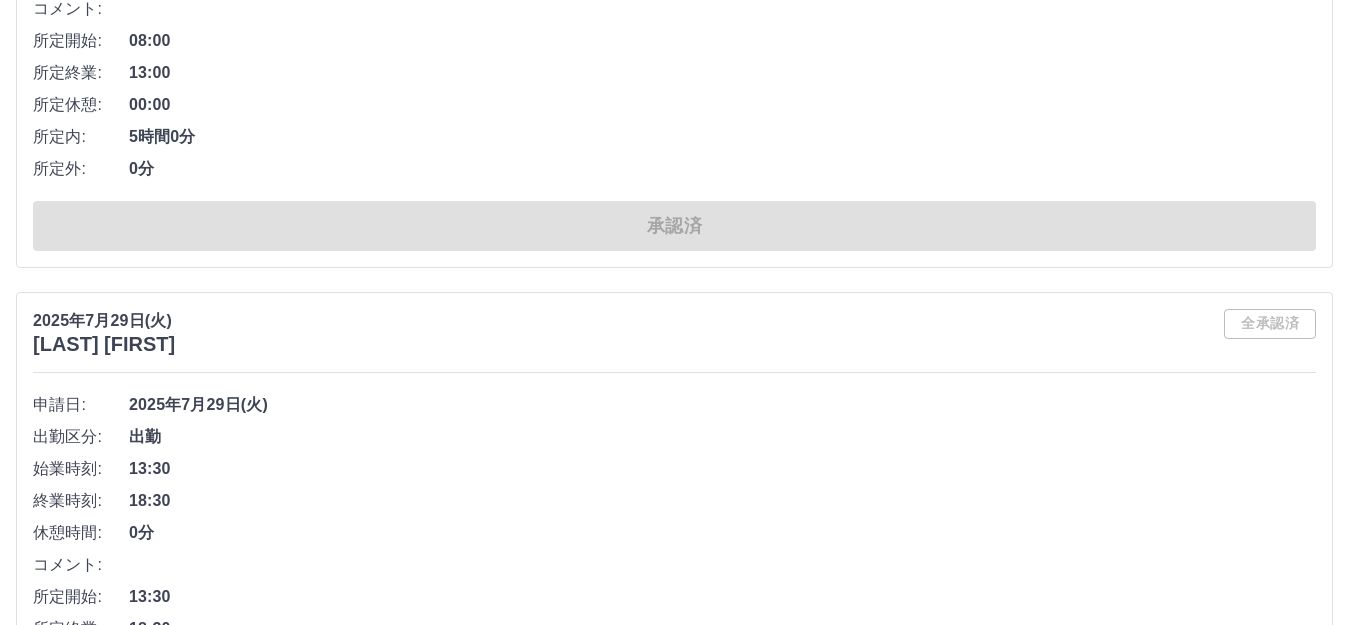 click on "もっと見る" at bounding box center [674, 873] 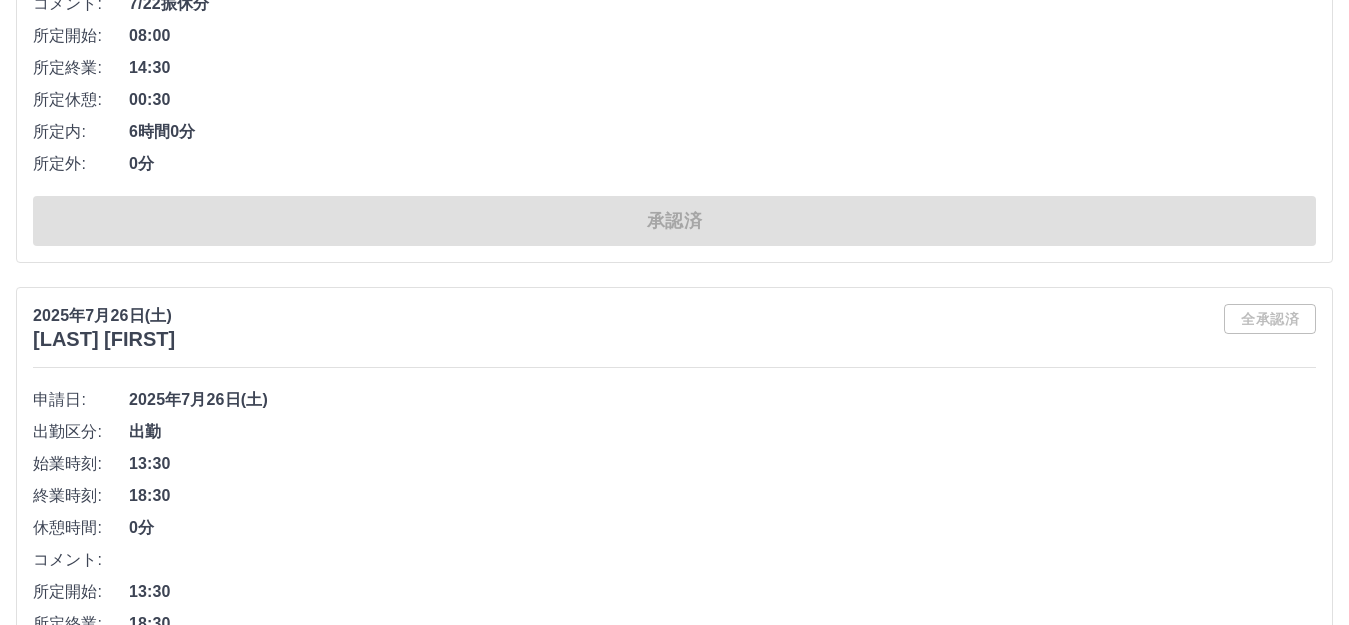 scroll, scrollTop: 19727, scrollLeft: 0, axis: vertical 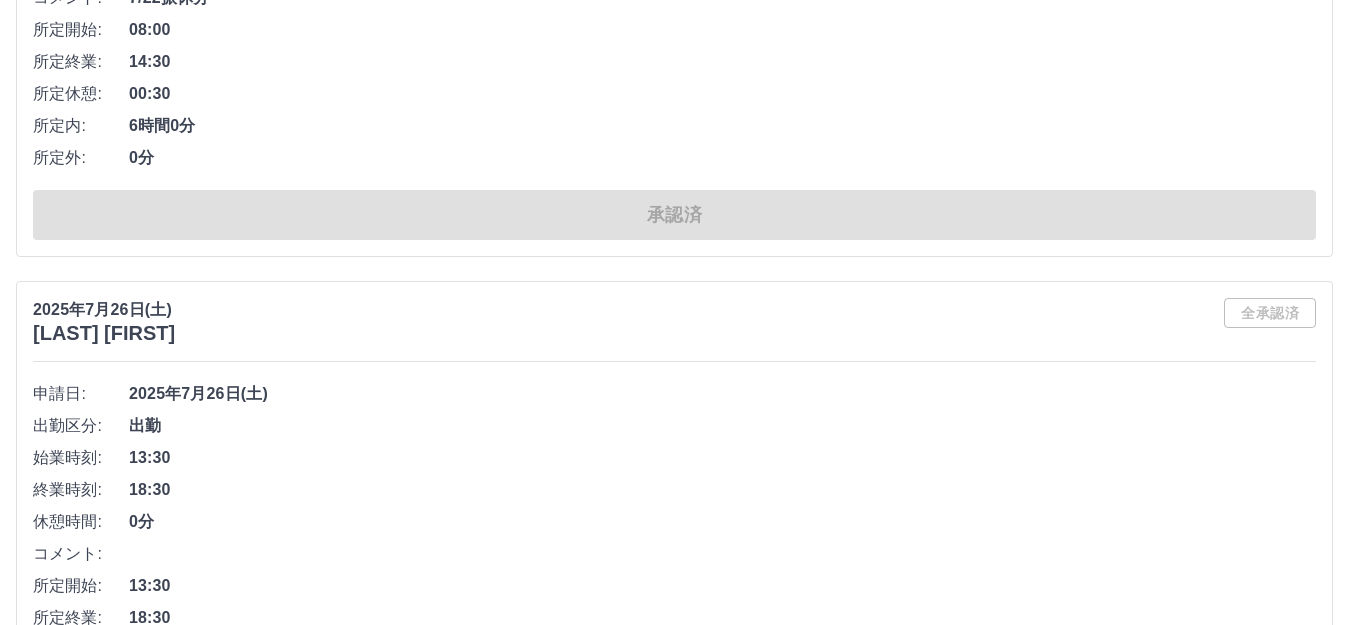 click on "もっと見る" at bounding box center (674, 862) 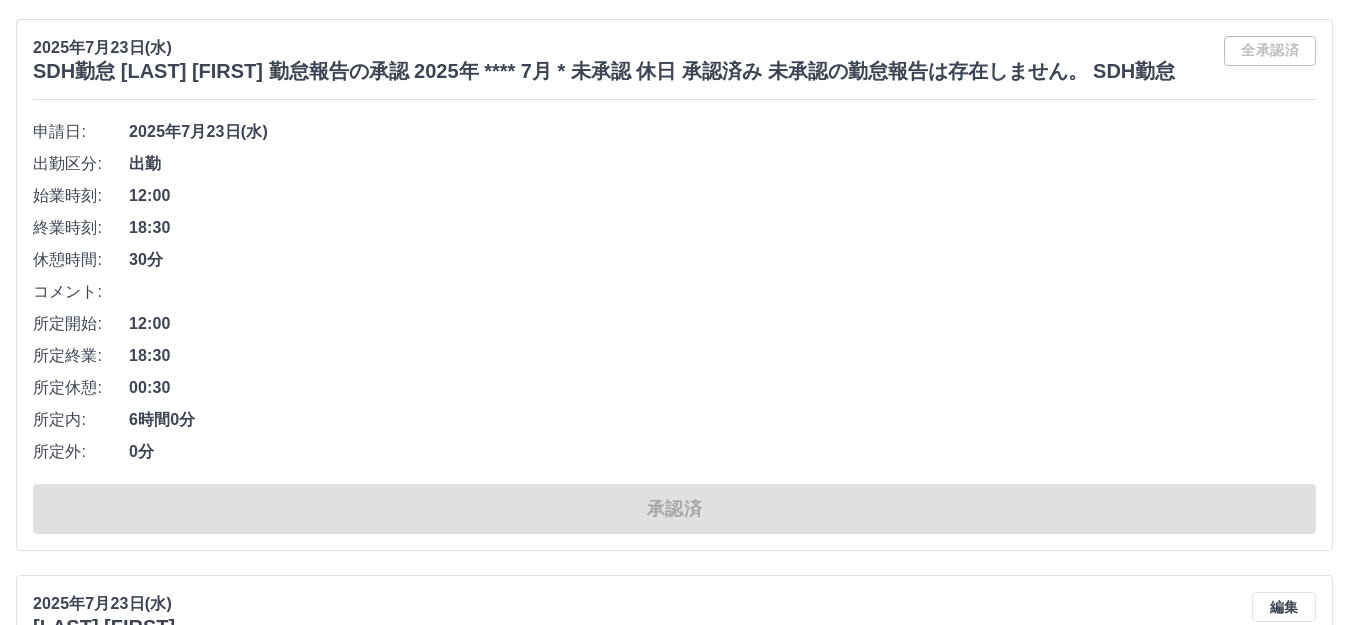 scroll, scrollTop: 29795, scrollLeft: 0, axis: vertical 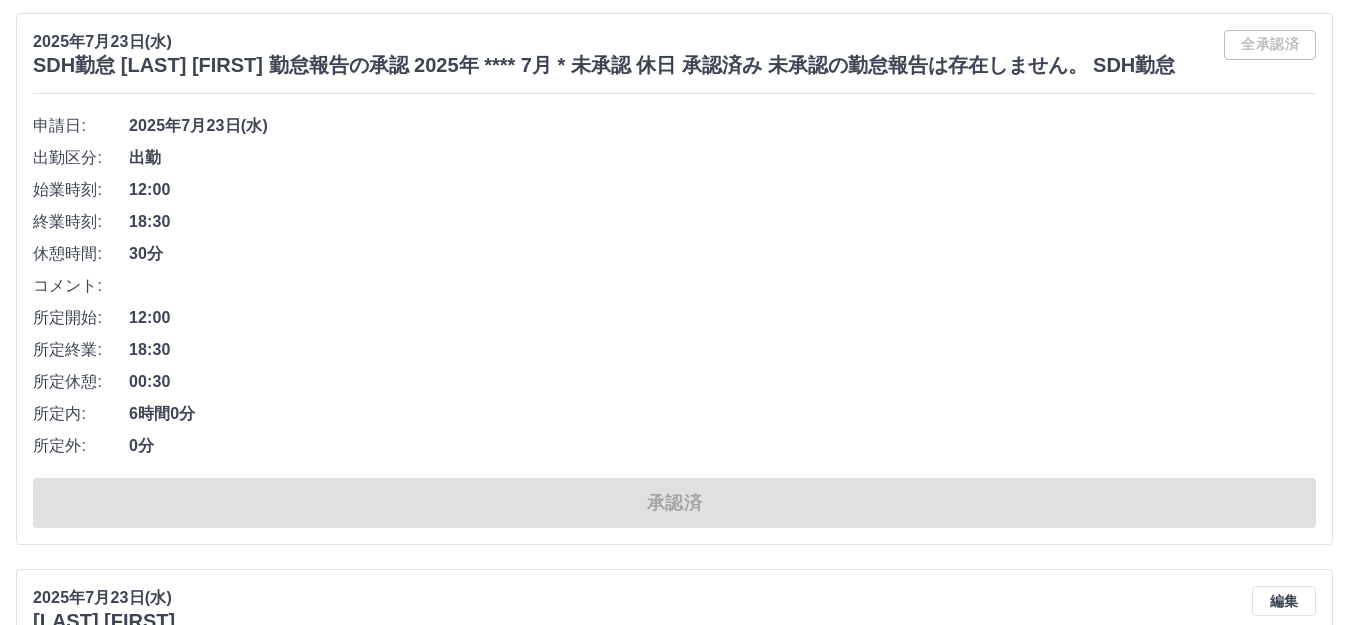 click on "もっと見る" at bounding box center [674, 862] 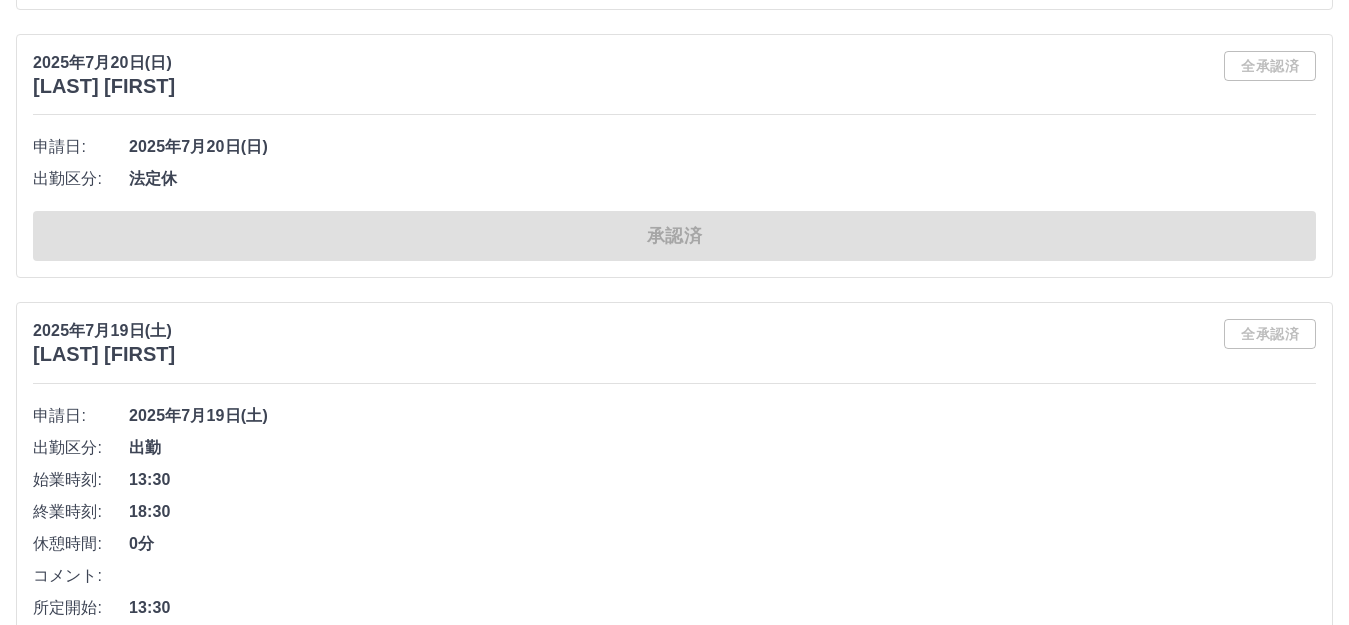 scroll, scrollTop: 38136, scrollLeft: 0, axis: vertical 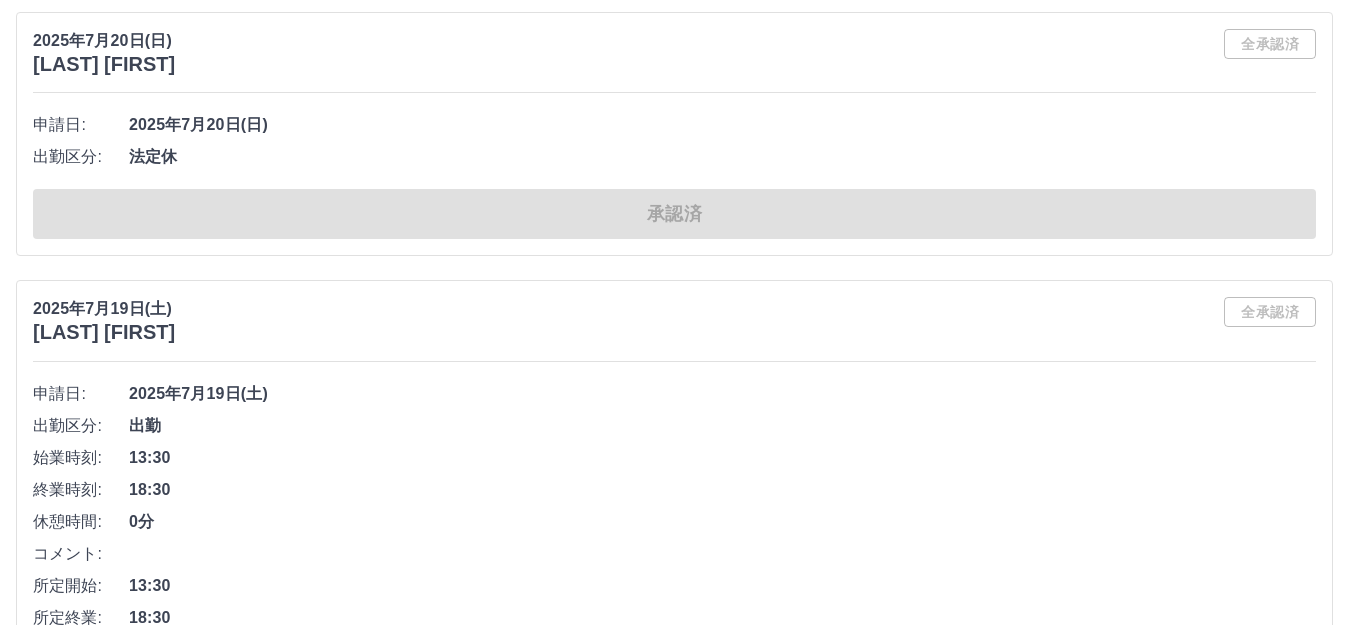 click on "もっと見る" at bounding box center (674, 862) 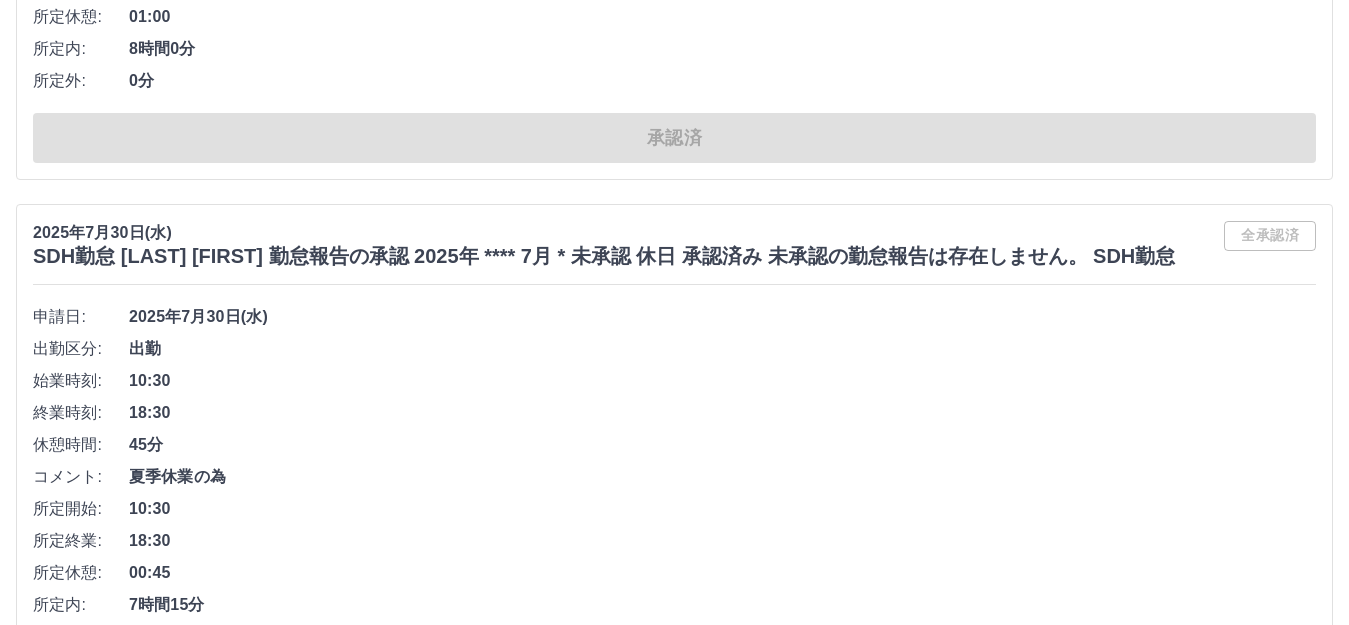 scroll, scrollTop: 5636, scrollLeft: 0, axis: vertical 